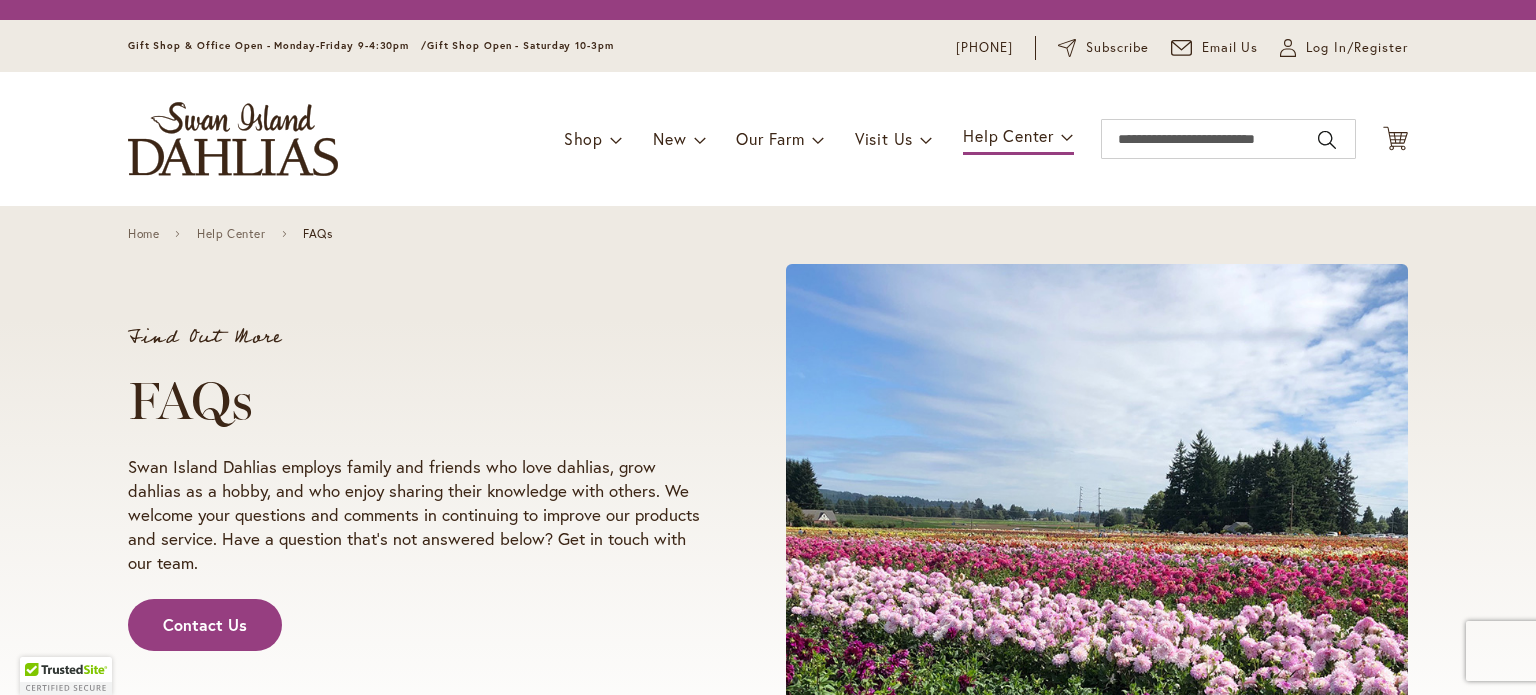 scroll, scrollTop: 0, scrollLeft: 0, axis: both 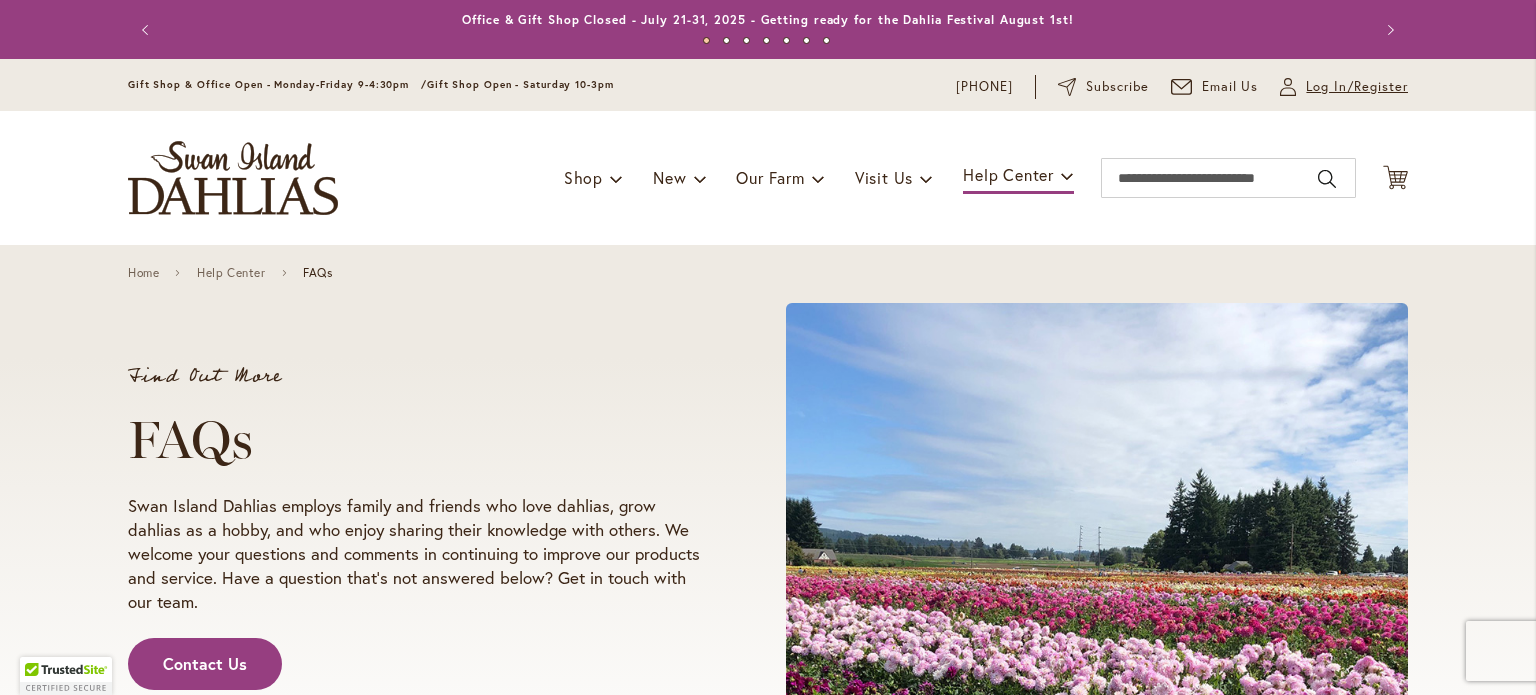 type on "**********" 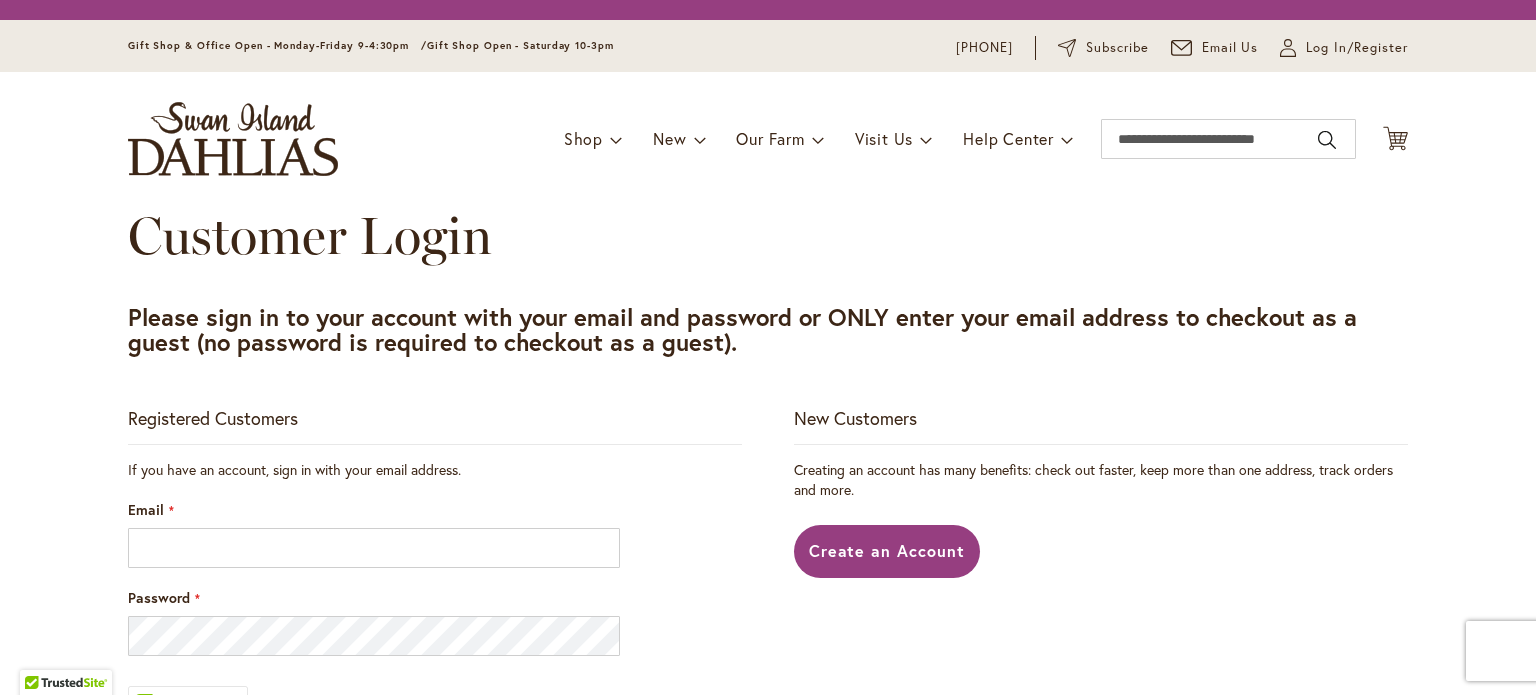 scroll, scrollTop: 0, scrollLeft: 0, axis: both 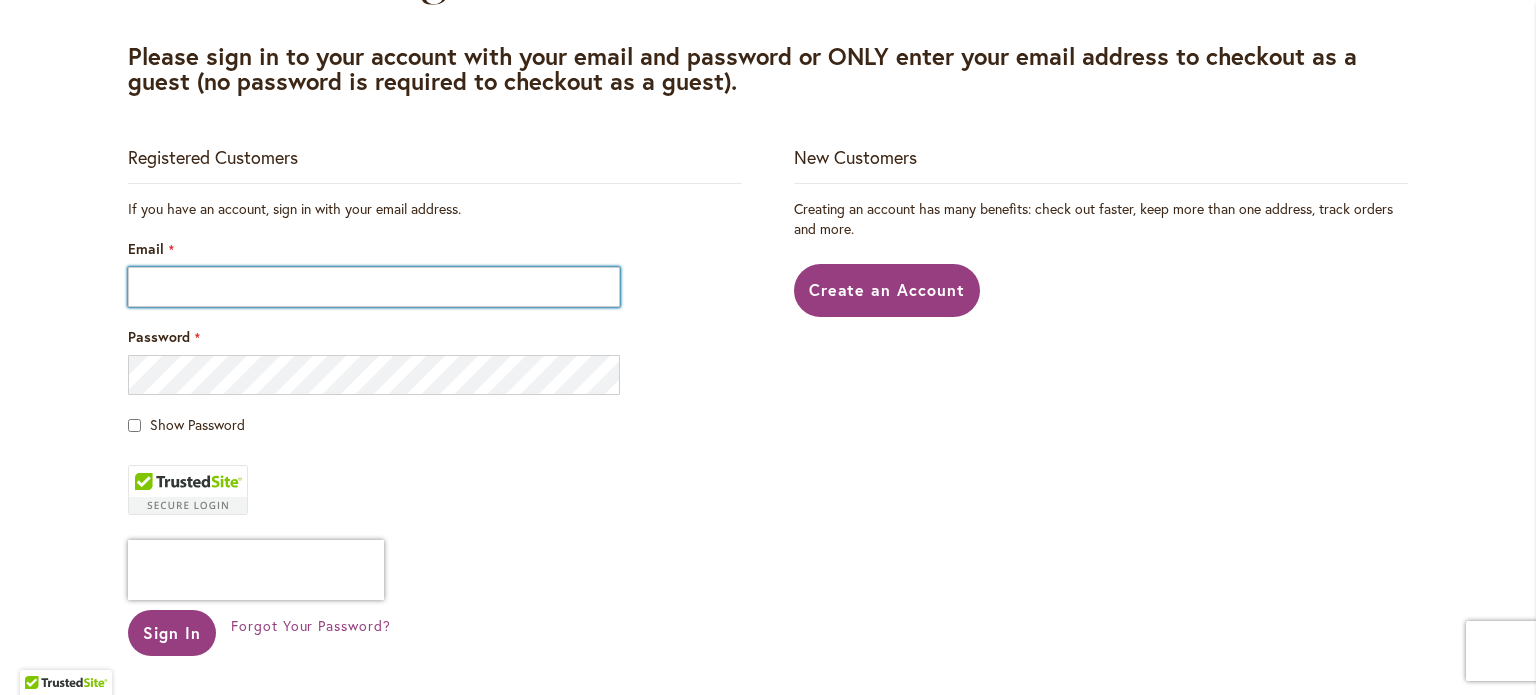 type on "**********" 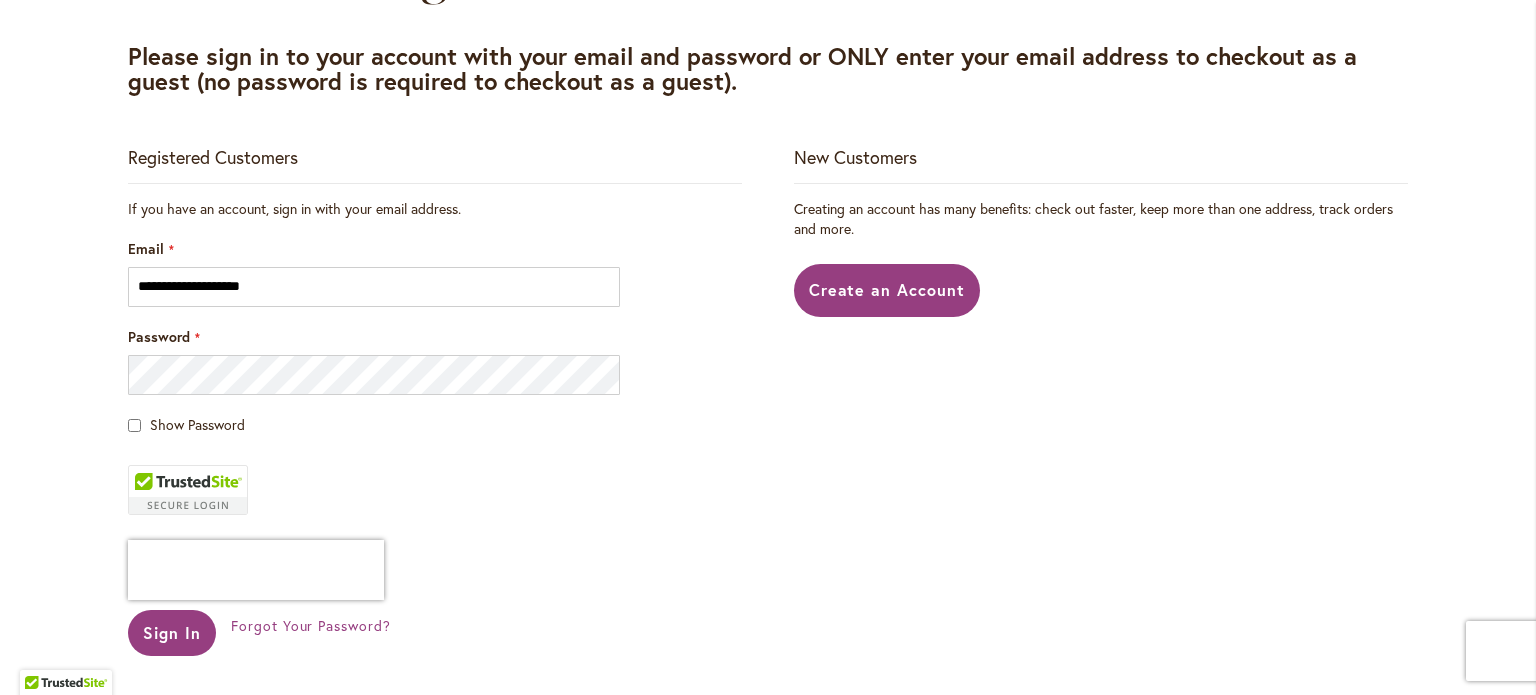type on "**********" 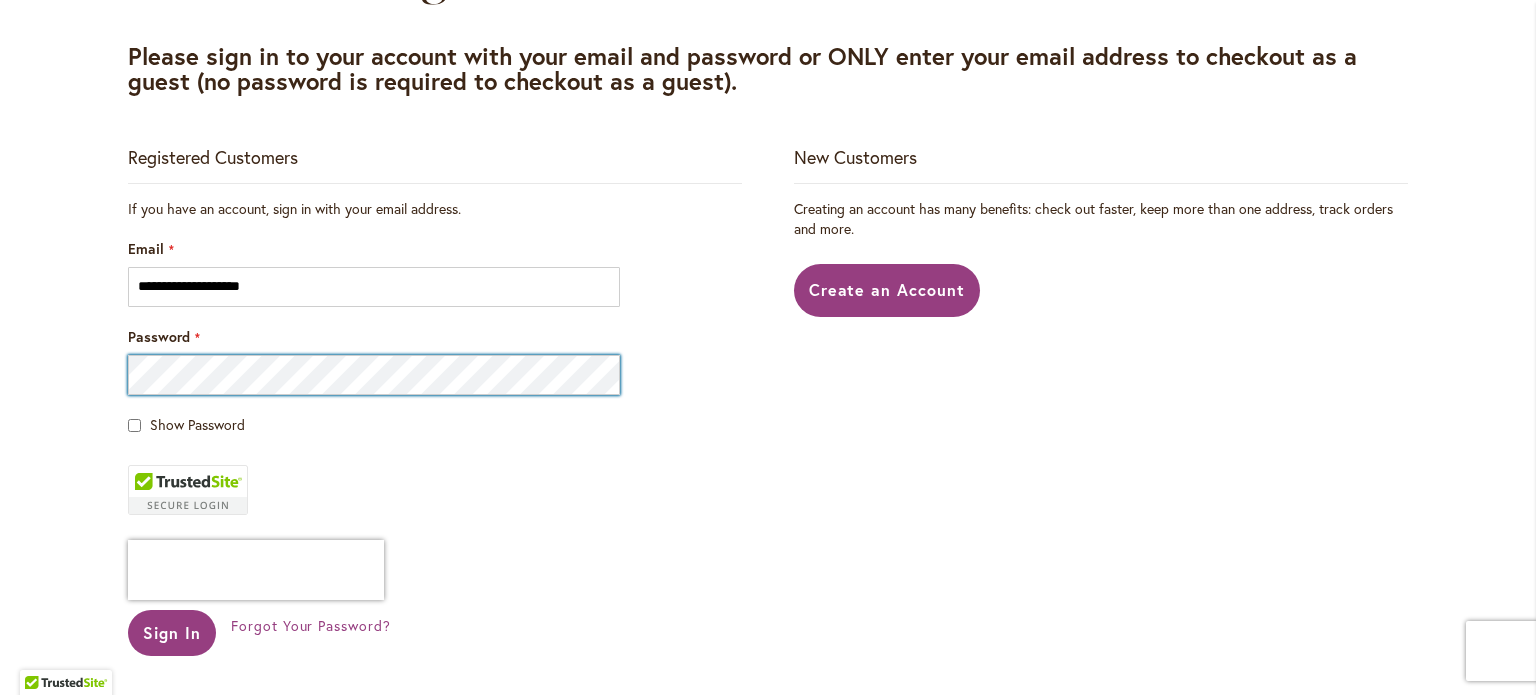 click on "Skip to Content
Gift Shop & Office Open - Monday-Friday 9-4:30pm   /    Gift Shop Open - Saturday 10-3pm
1-866-254-1047
Subscribe
Email Us
My Account
Log In/Register
Toggle Nav
Shop
Dahlia Tubers
Collections
Fresh Cut Dahlias" at bounding box center (768, 618) 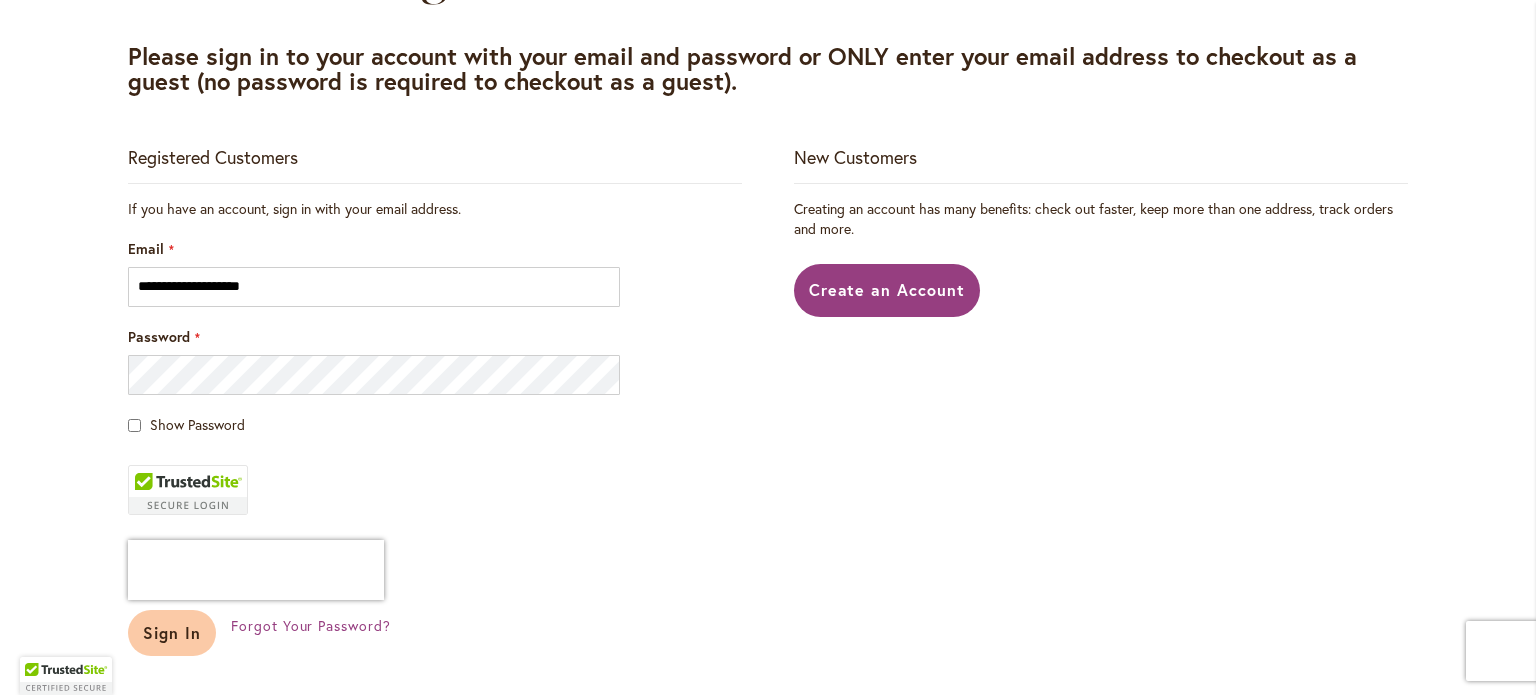 click on "Sign In" at bounding box center [172, 632] 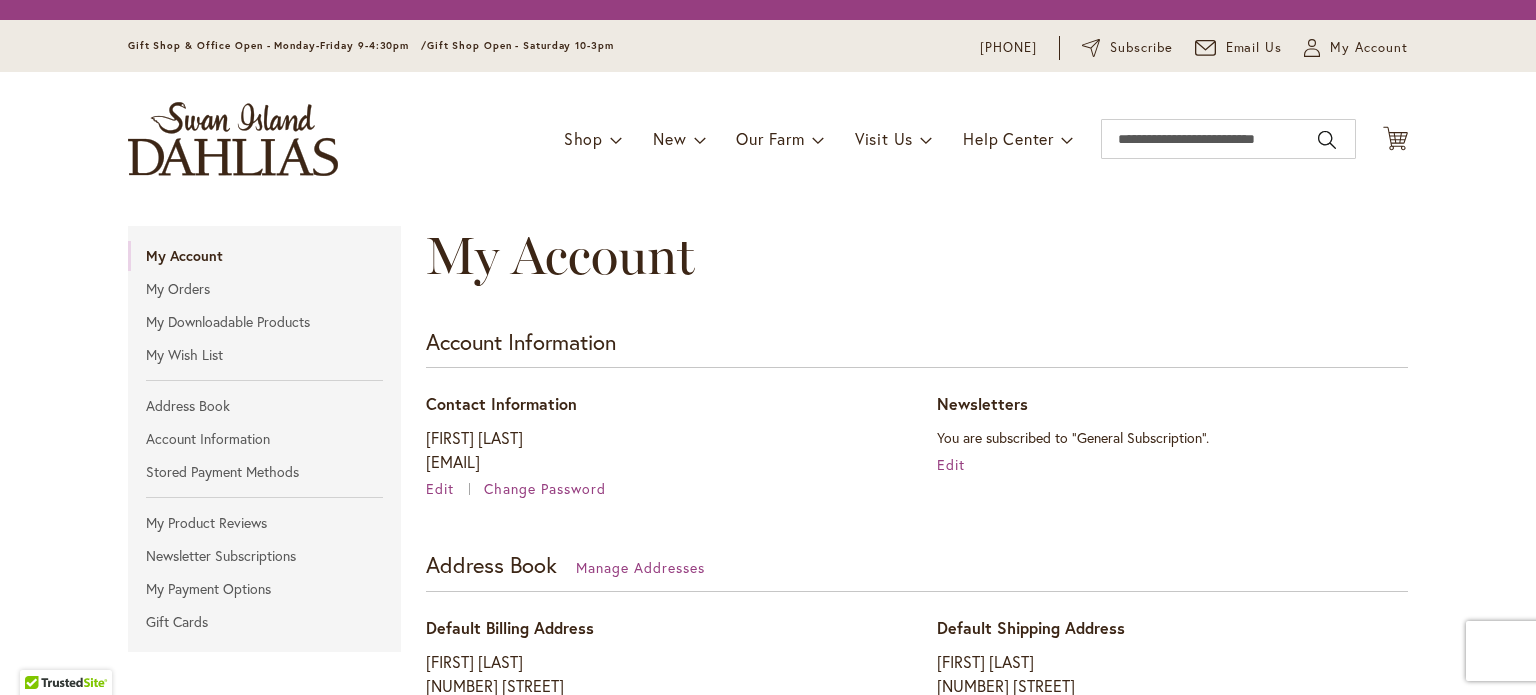 scroll, scrollTop: 0, scrollLeft: 0, axis: both 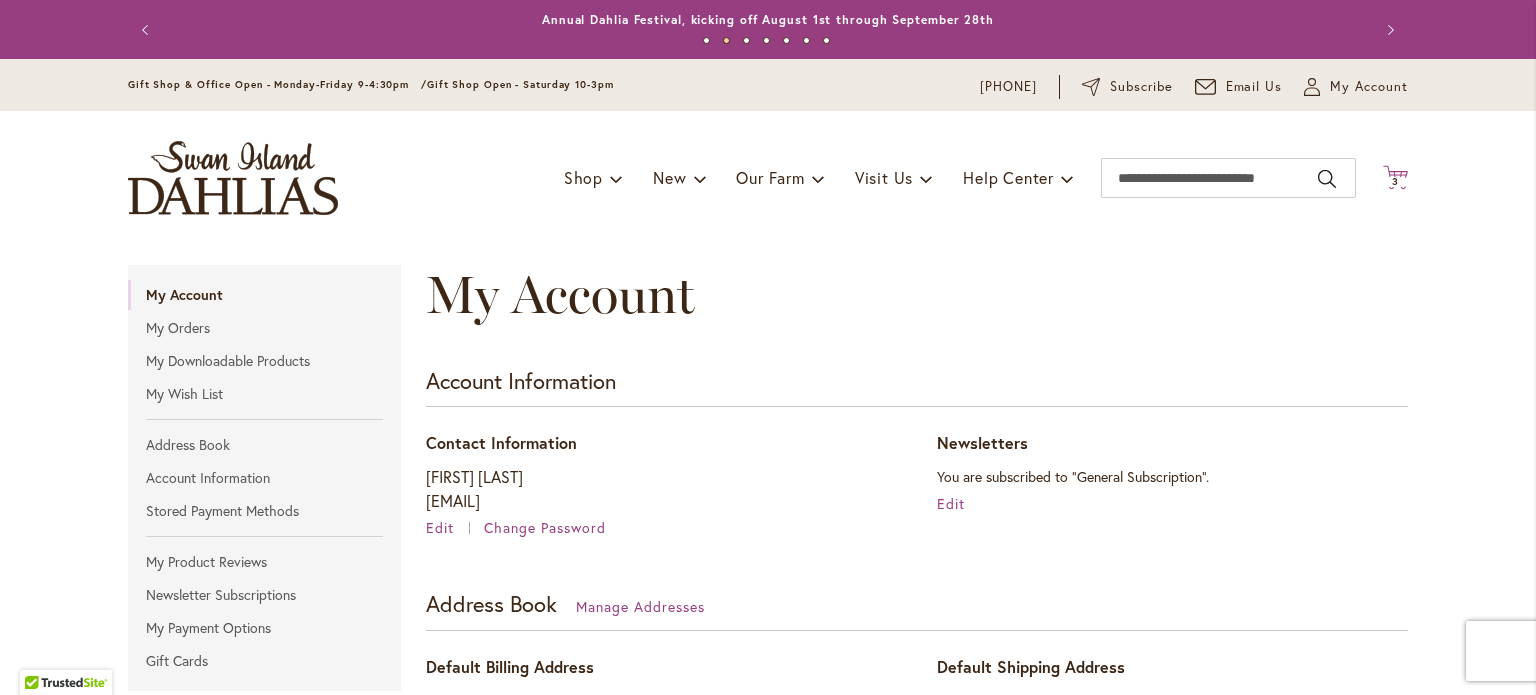 type on "**********" 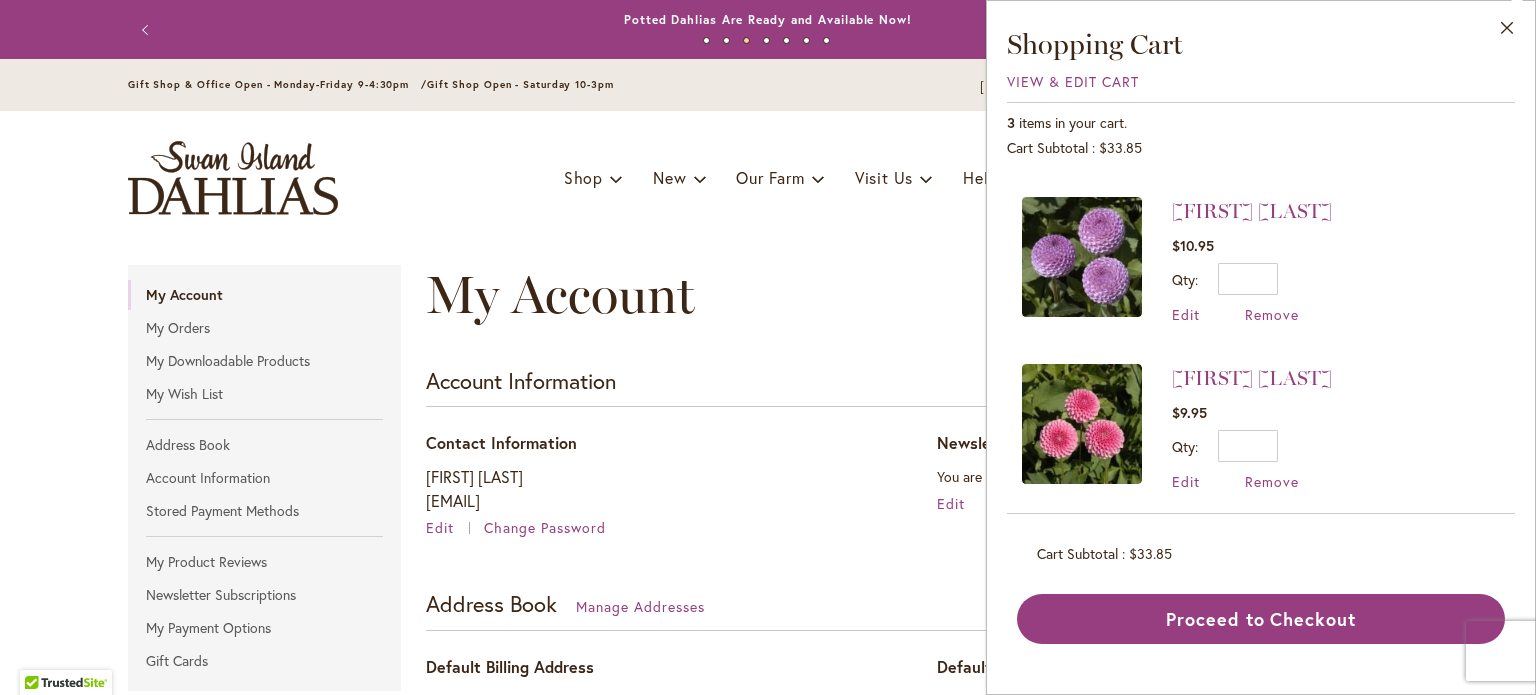 scroll, scrollTop: 164, scrollLeft: 0, axis: vertical 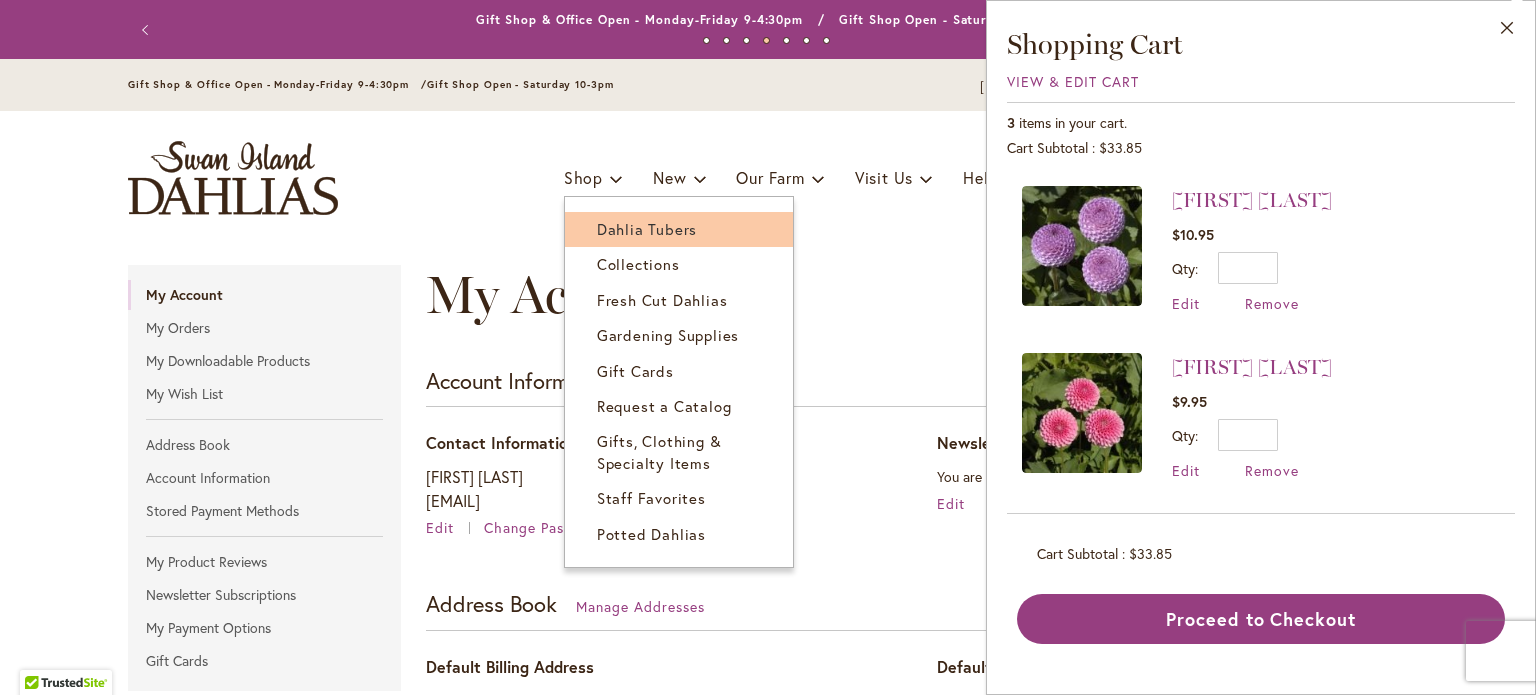 click on "Dahlia Tubers" at bounding box center (647, 229) 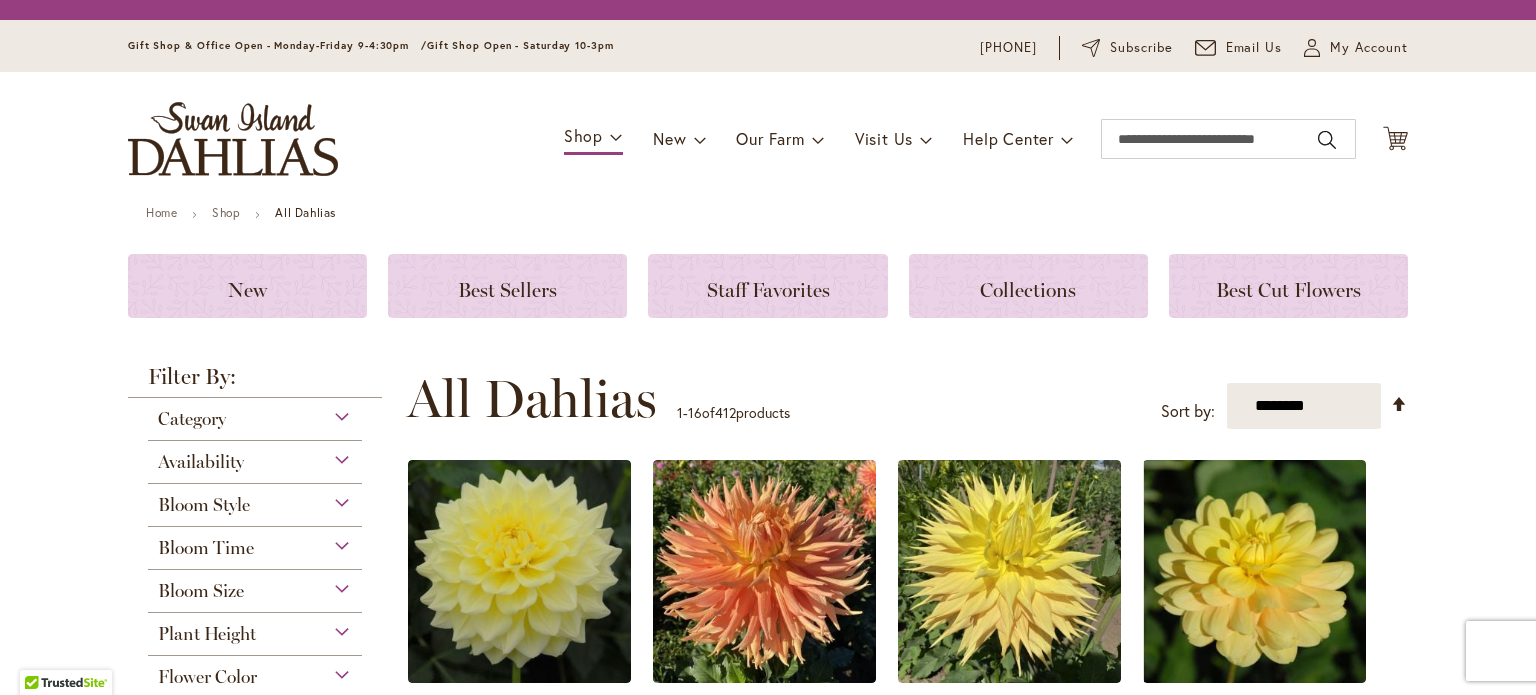scroll, scrollTop: 0, scrollLeft: 0, axis: both 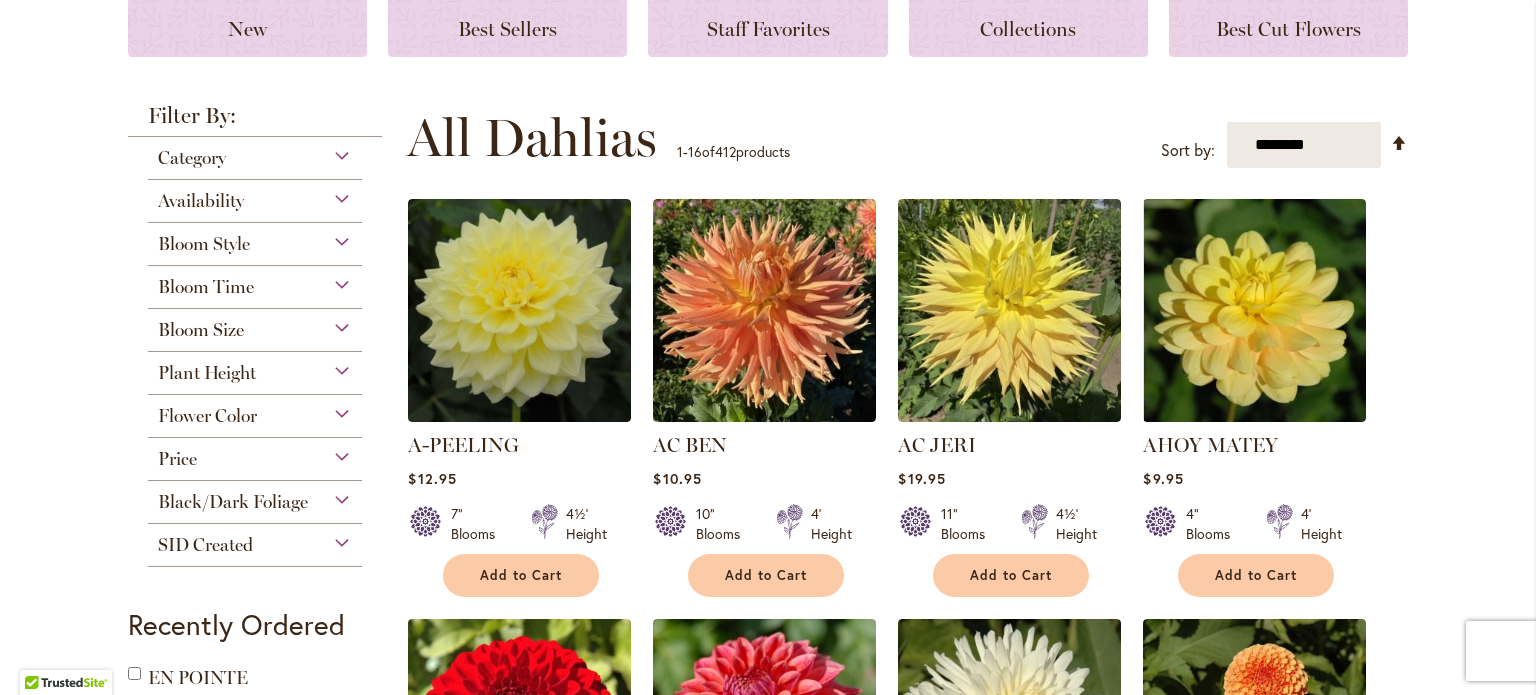 type on "**********" 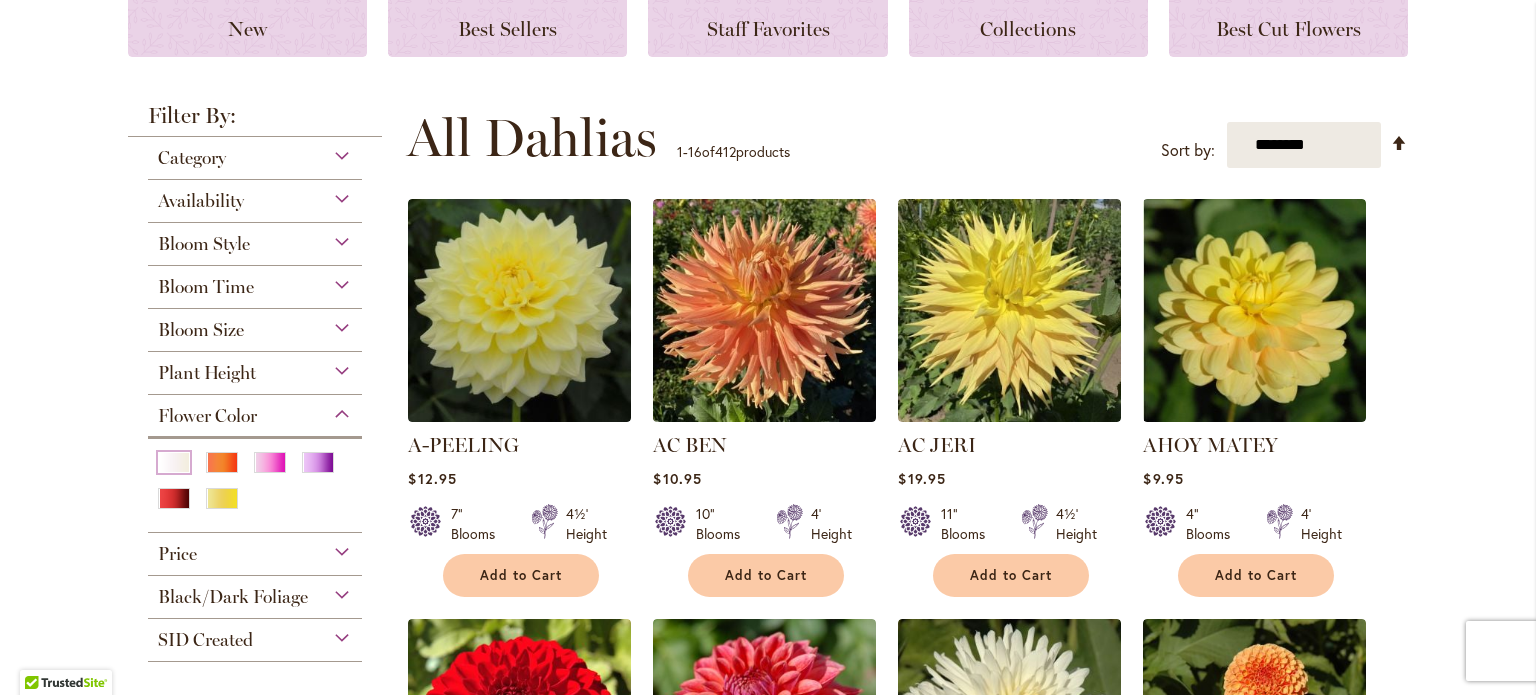 click at bounding box center (174, 462) 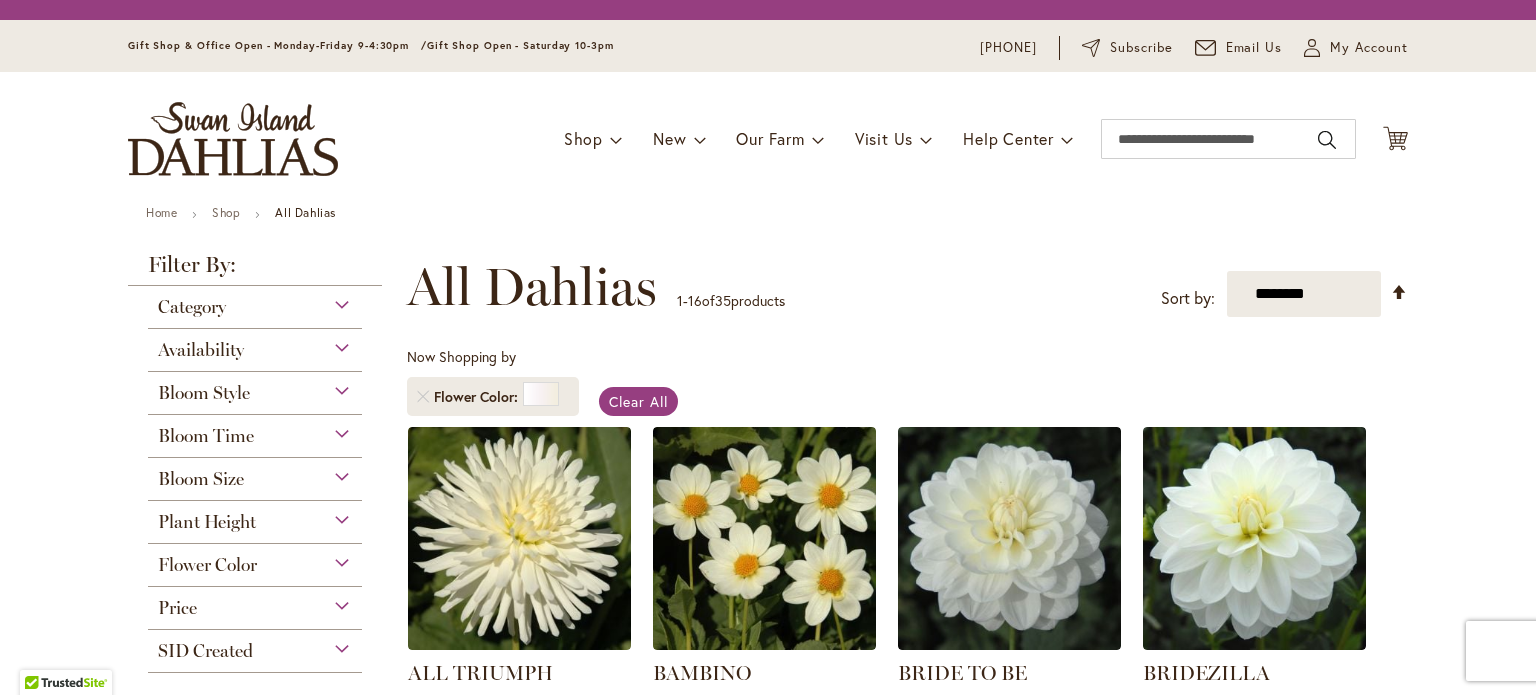 scroll, scrollTop: 0, scrollLeft: 0, axis: both 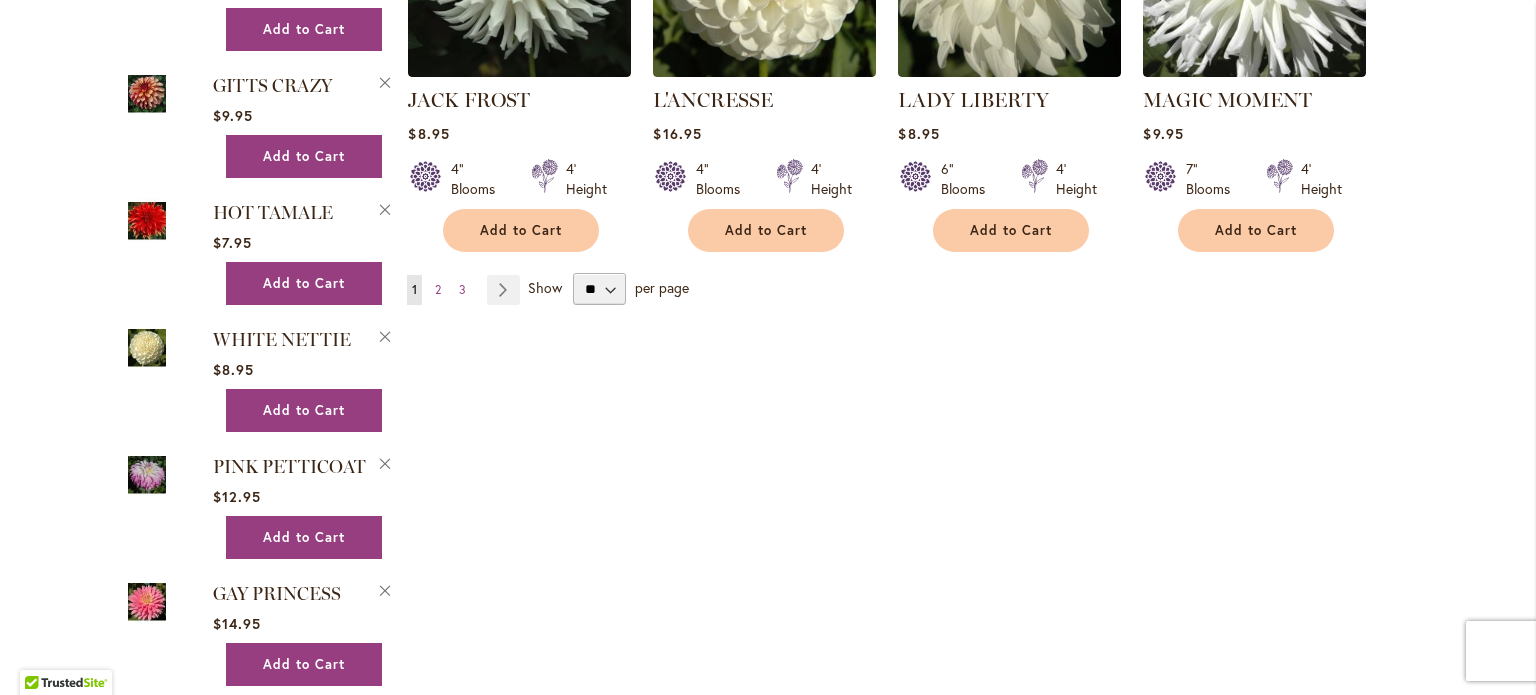 type on "**********" 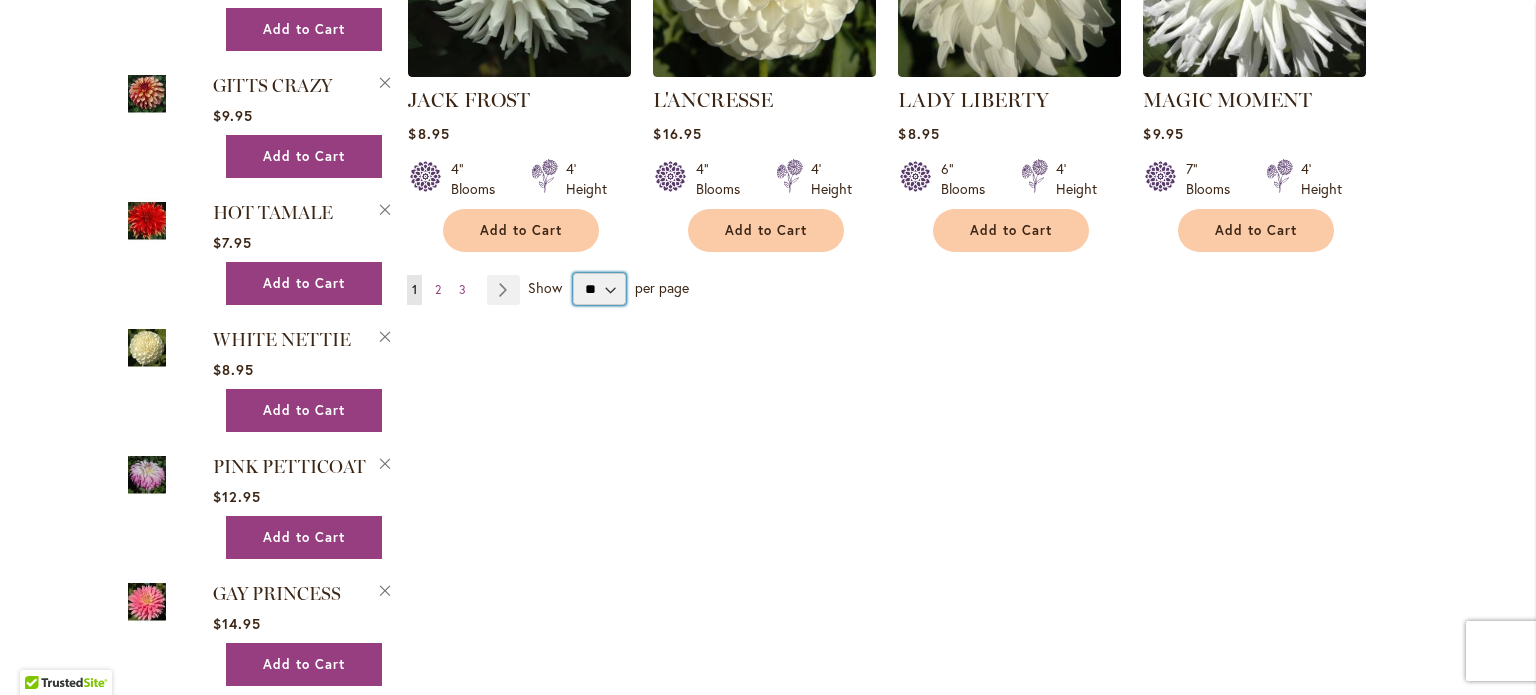 click on "**
**
**
**" at bounding box center (599, 289) 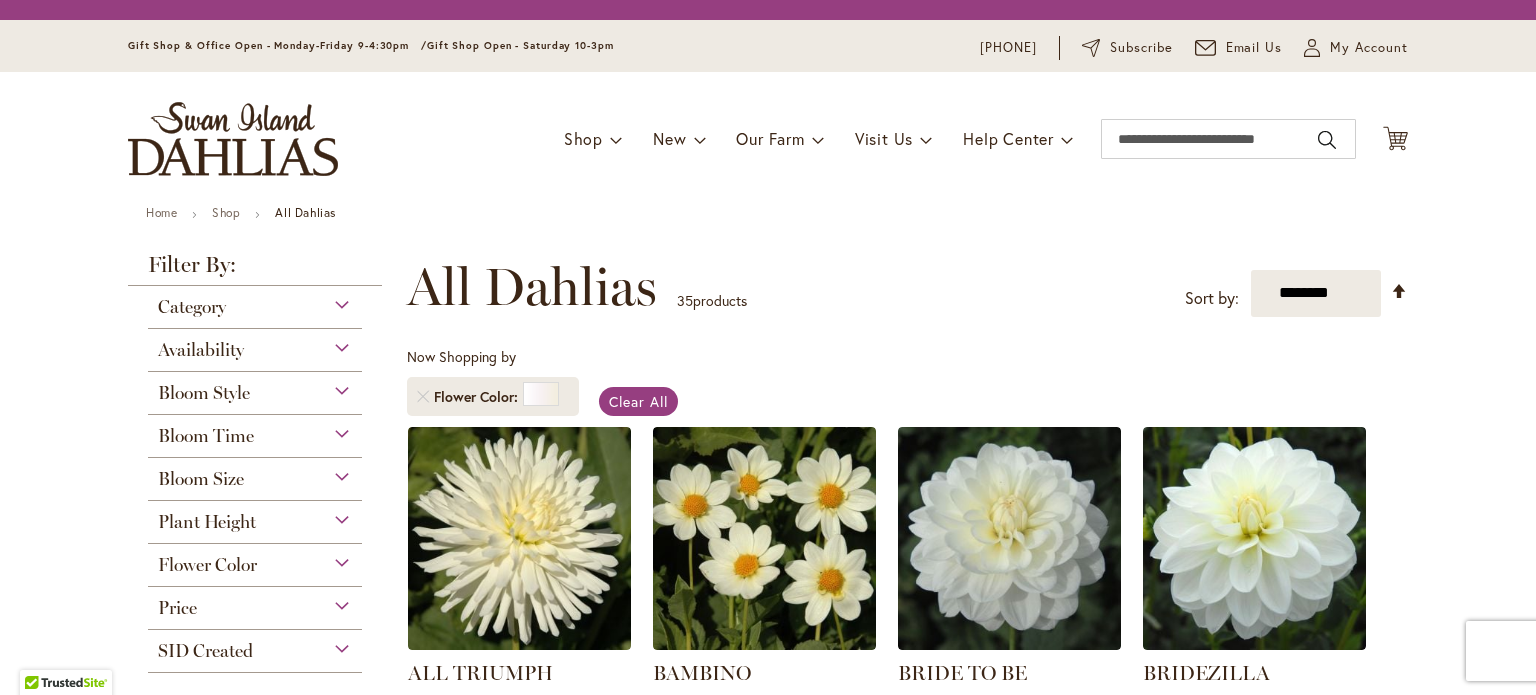 scroll, scrollTop: 0, scrollLeft: 0, axis: both 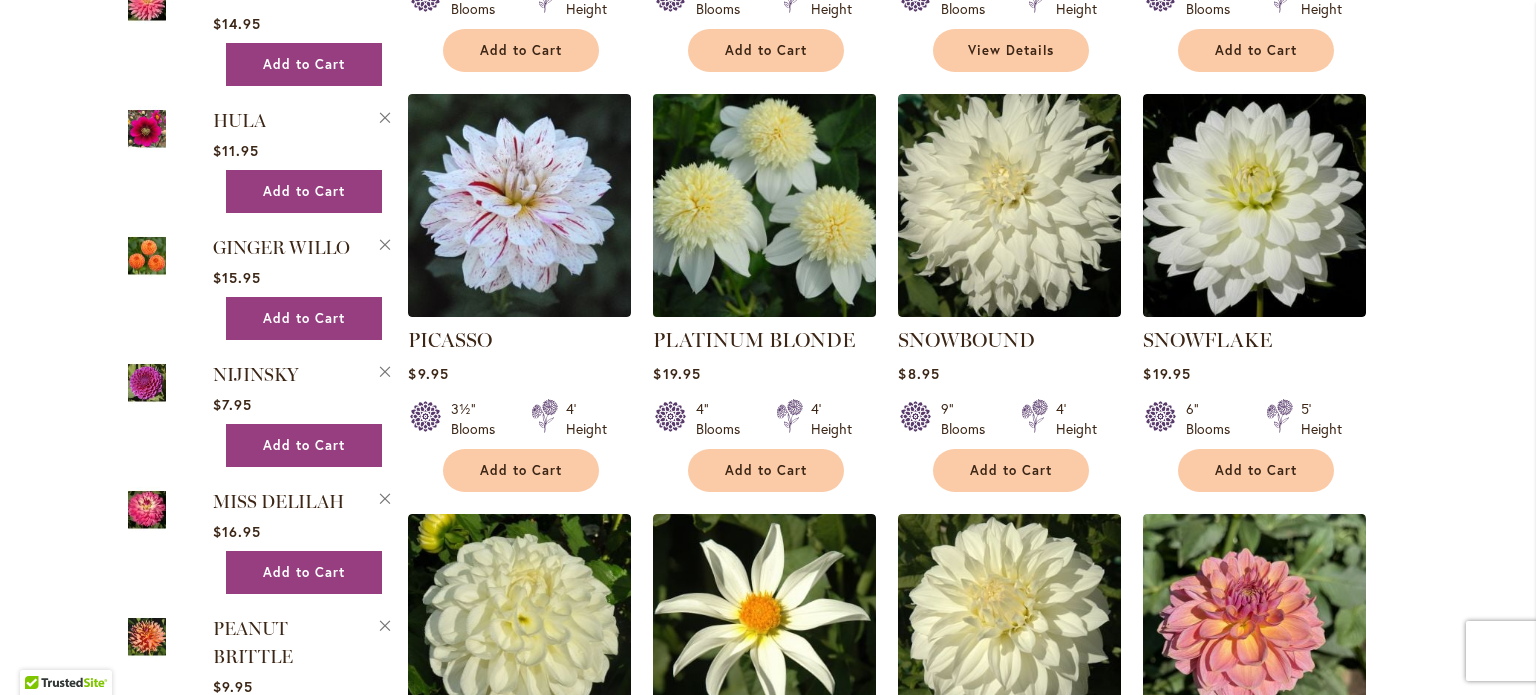 type on "**********" 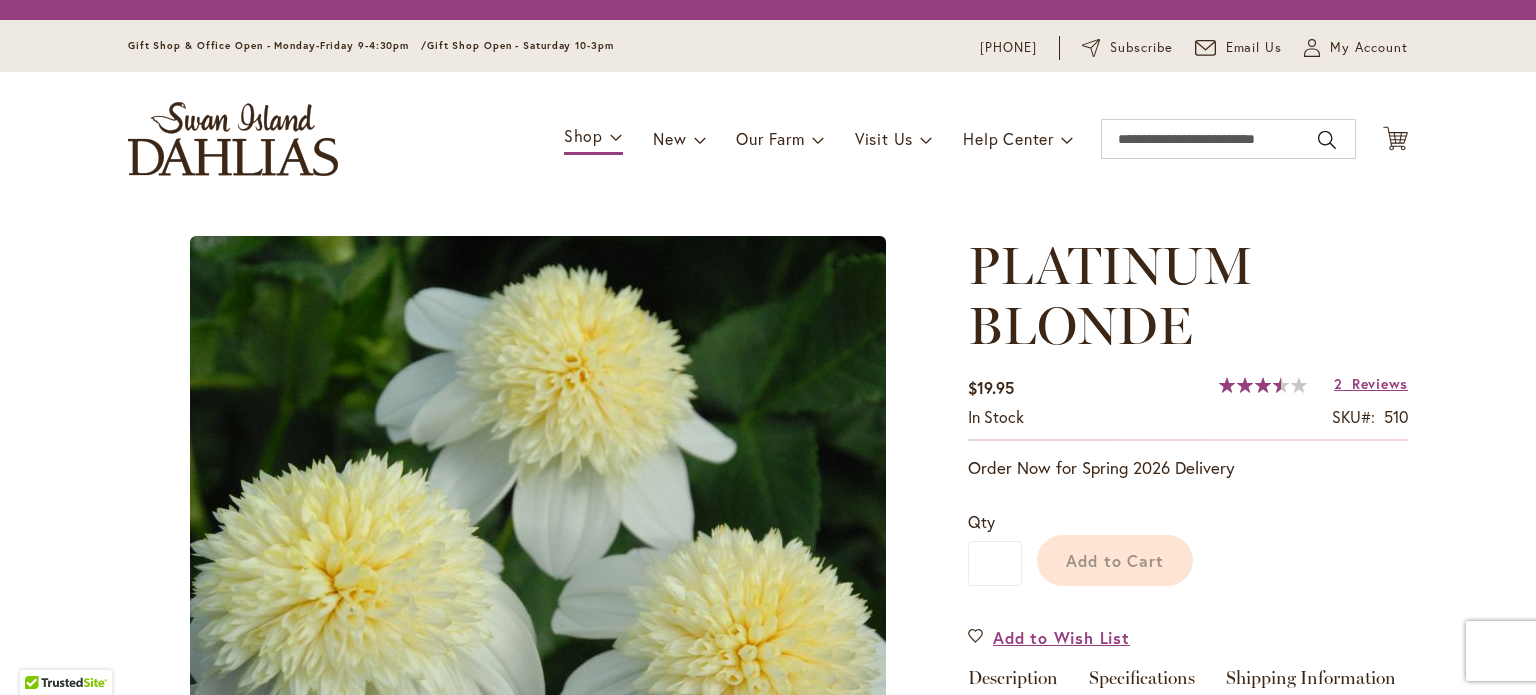 scroll, scrollTop: 0, scrollLeft: 0, axis: both 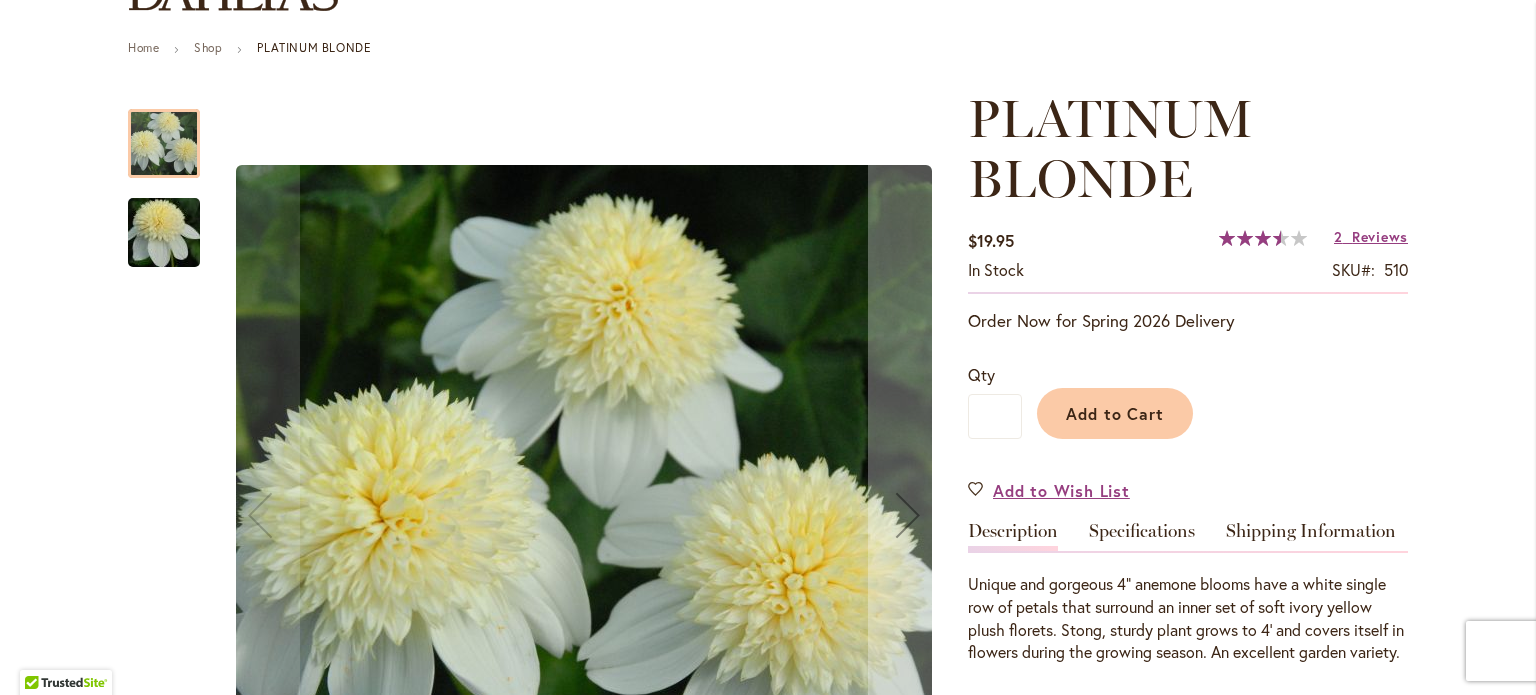 type on "********" 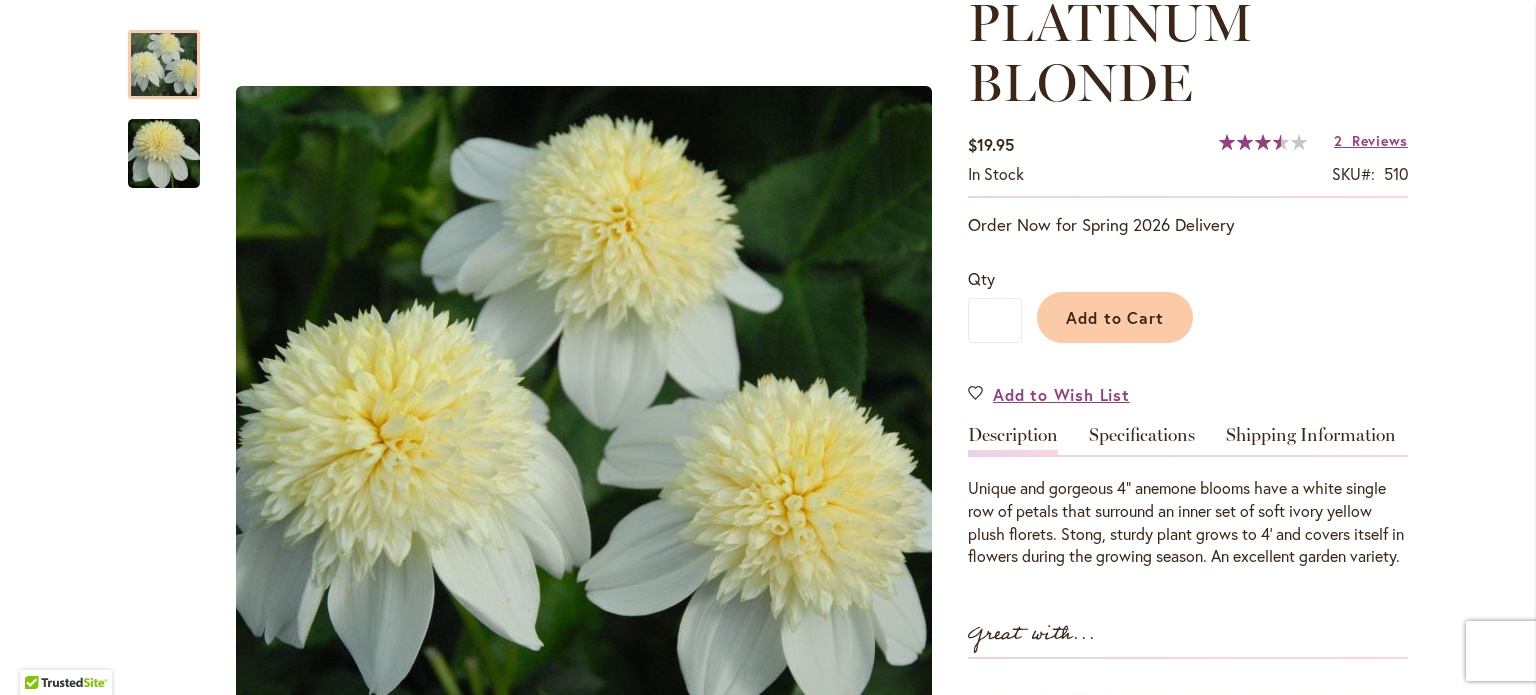 type on "**********" 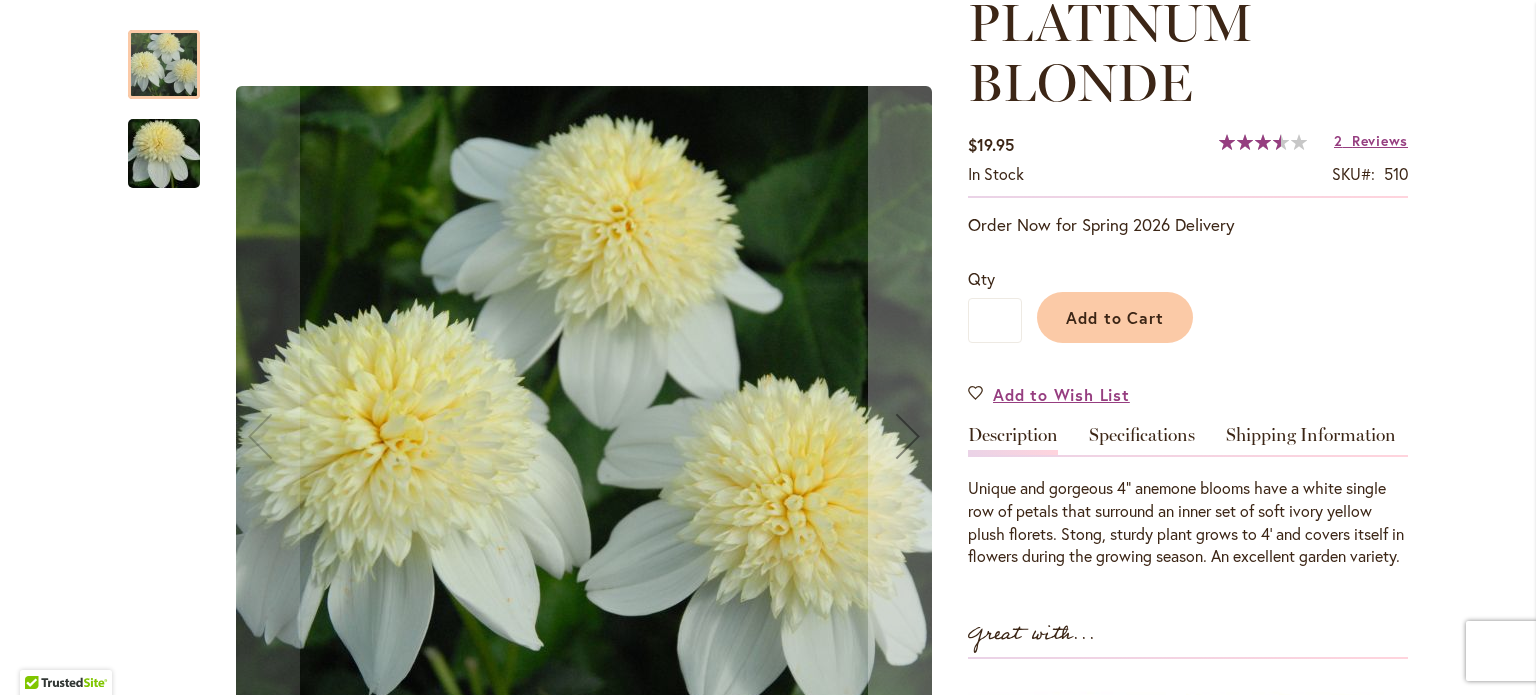click at bounding box center (164, 154) 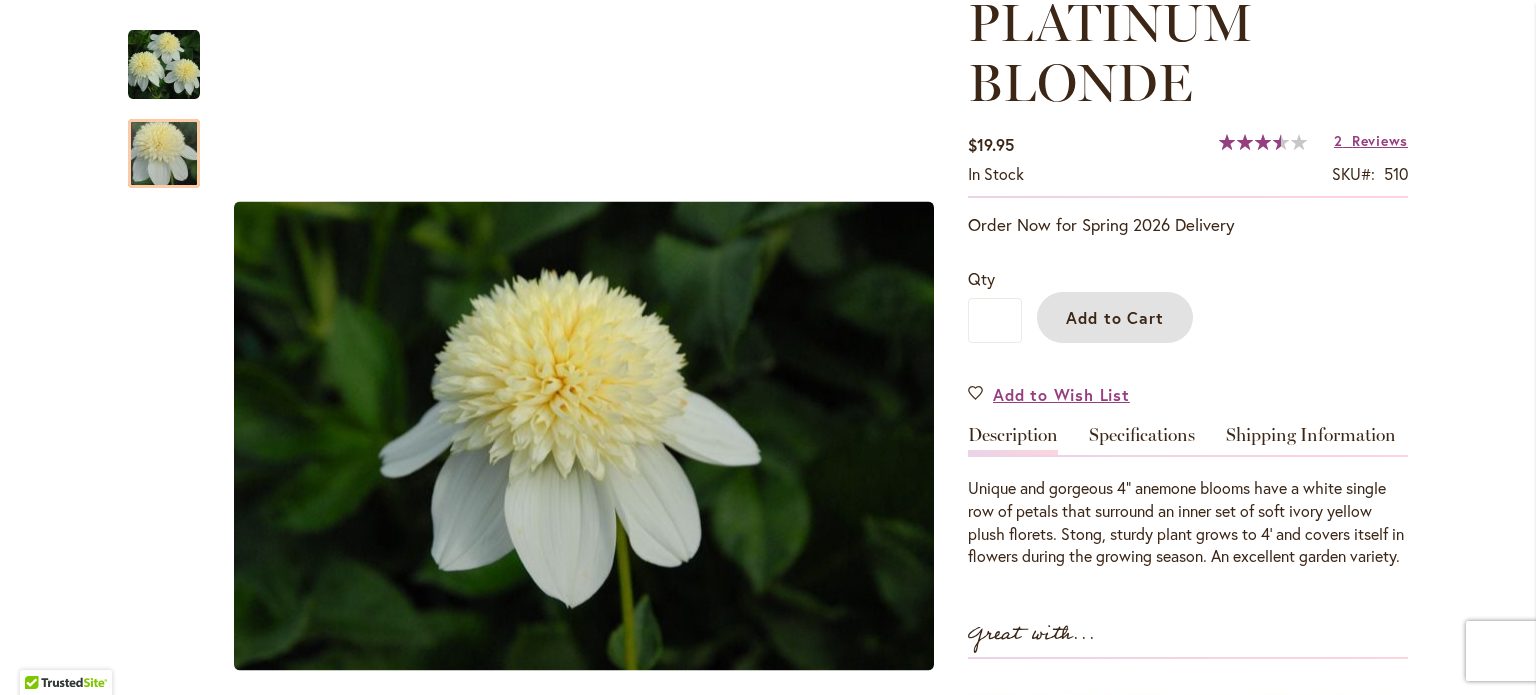 click on "Add to Cart" at bounding box center (1115, 317) 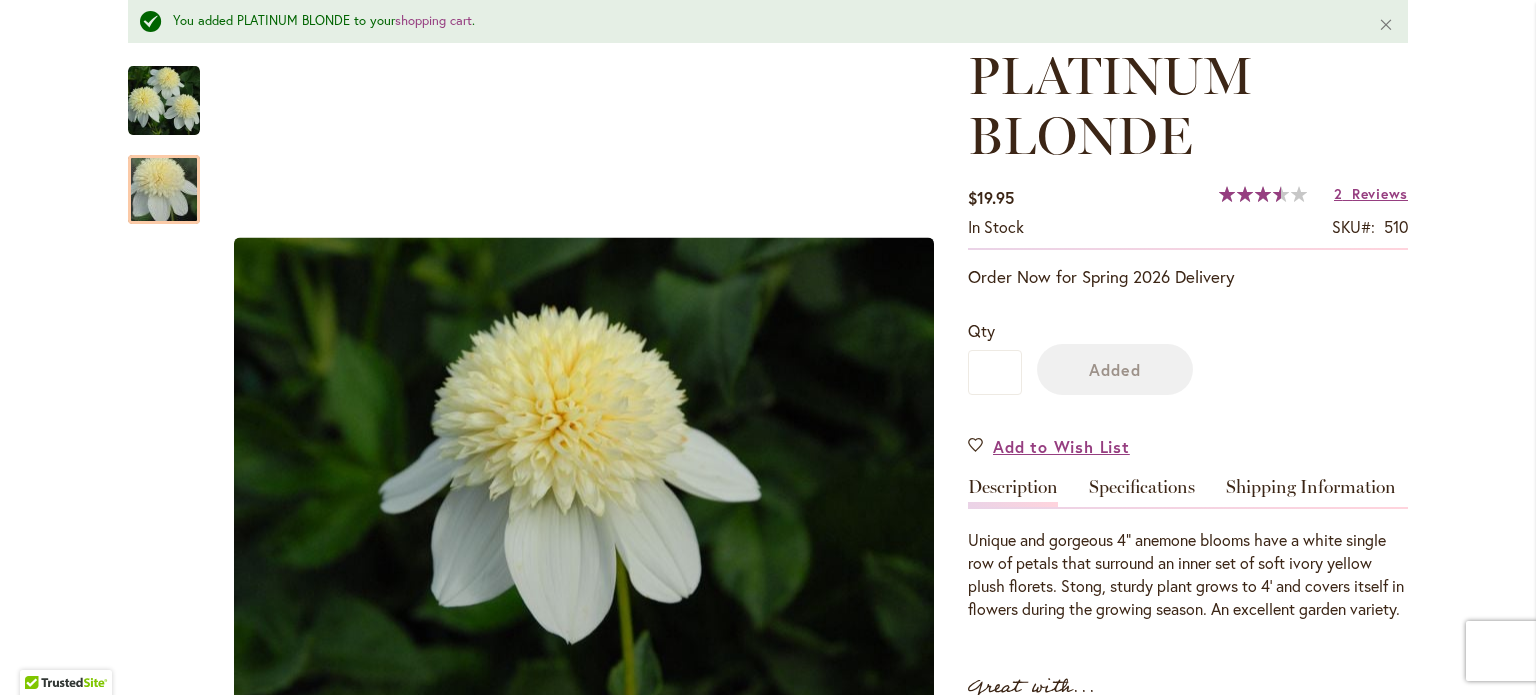 scroll, scrollTop: 352, scrollLeft: 0, axis: vertical 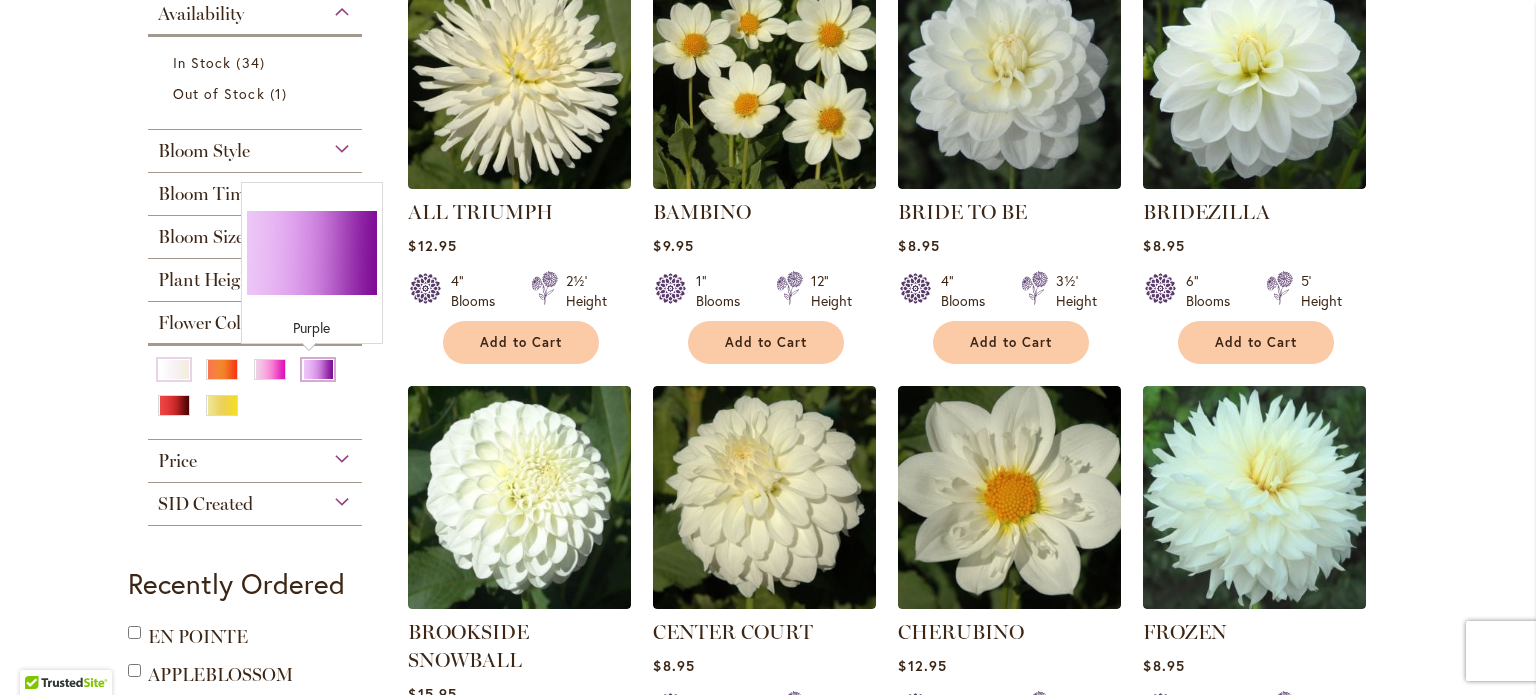 type on "**********" 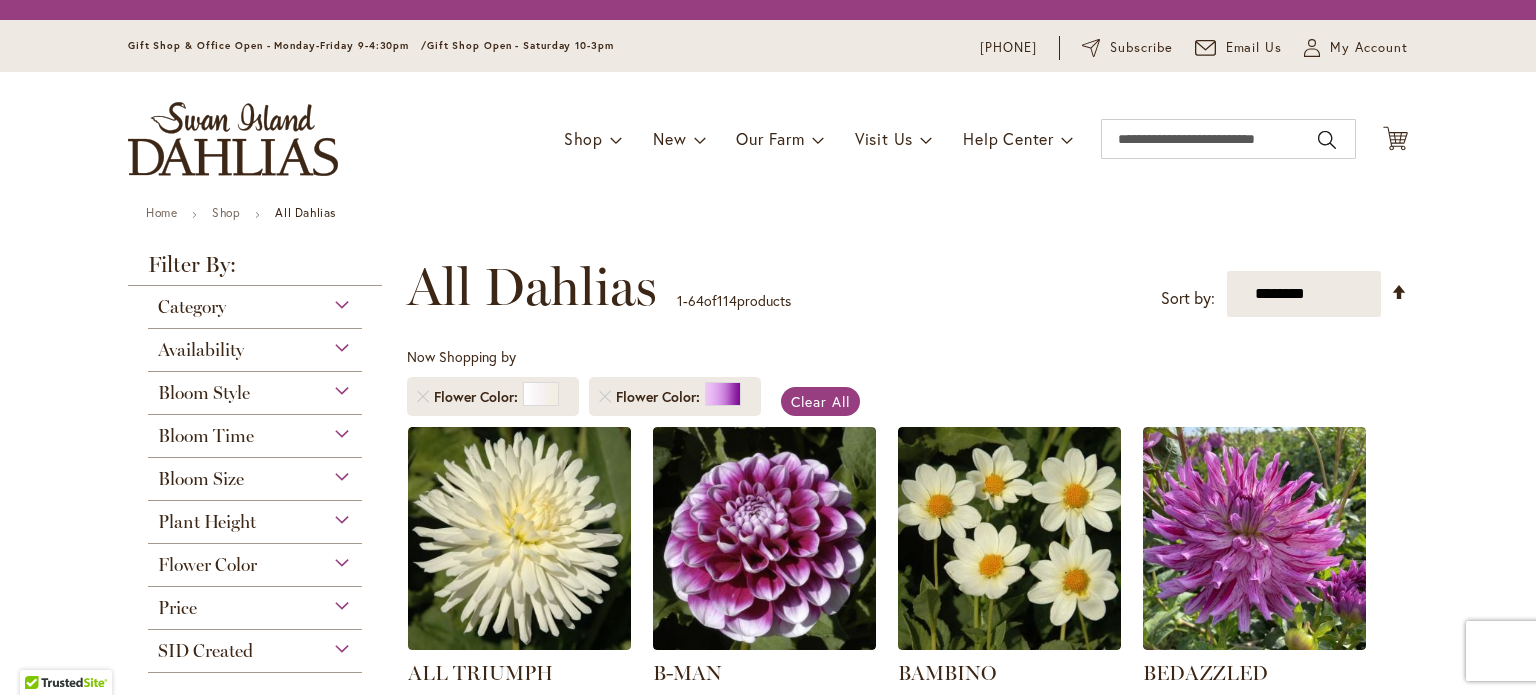 scroll, scrollTop: 0, scrollLeft: 0, axis: both 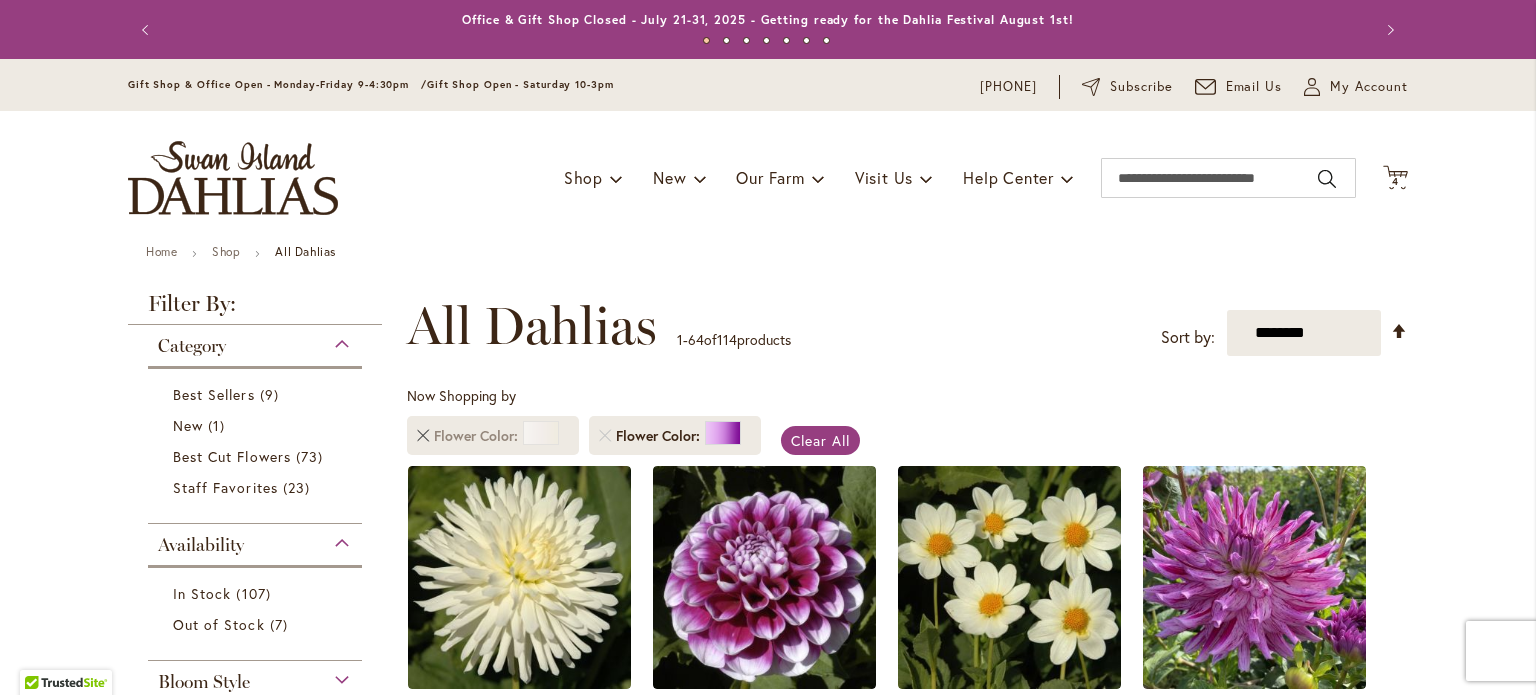 type on "**********" 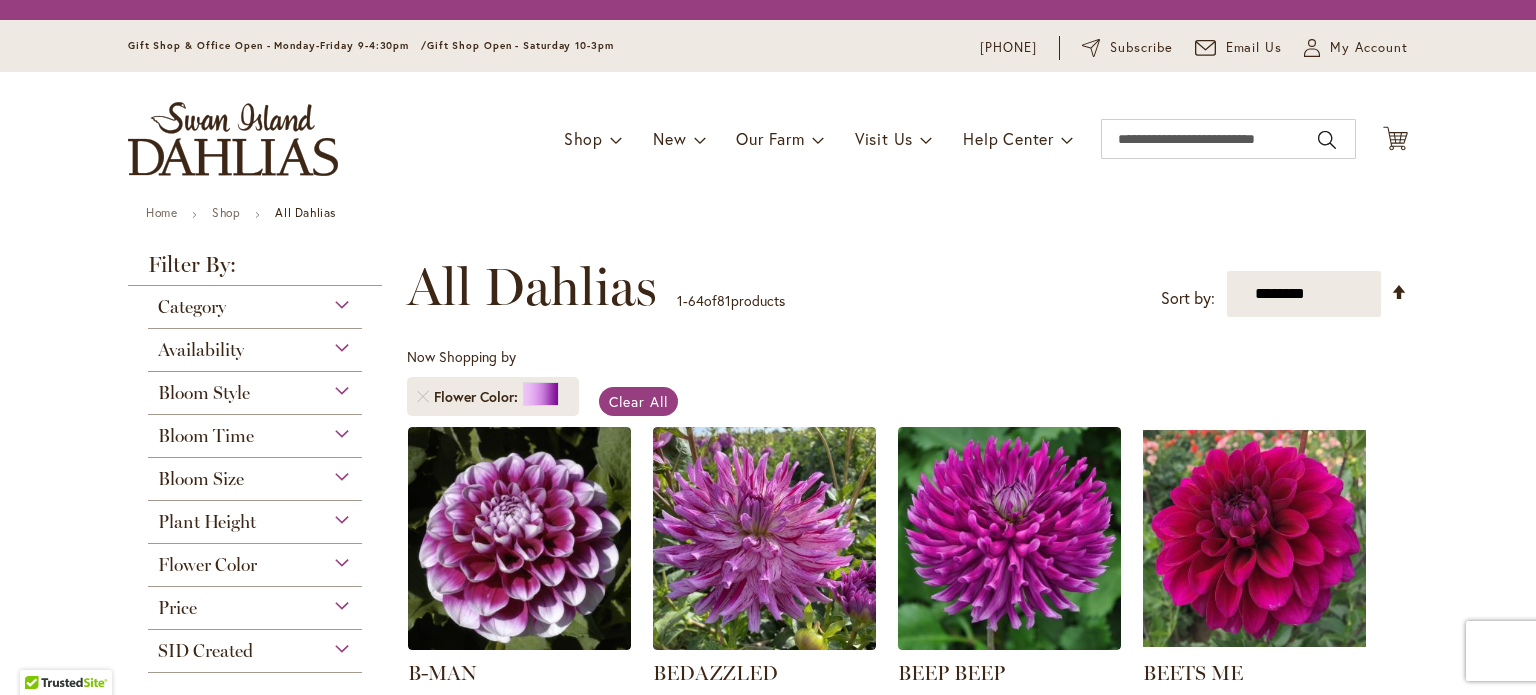scroll, scrollTop: 0, scrollLeft: 0, axis: both 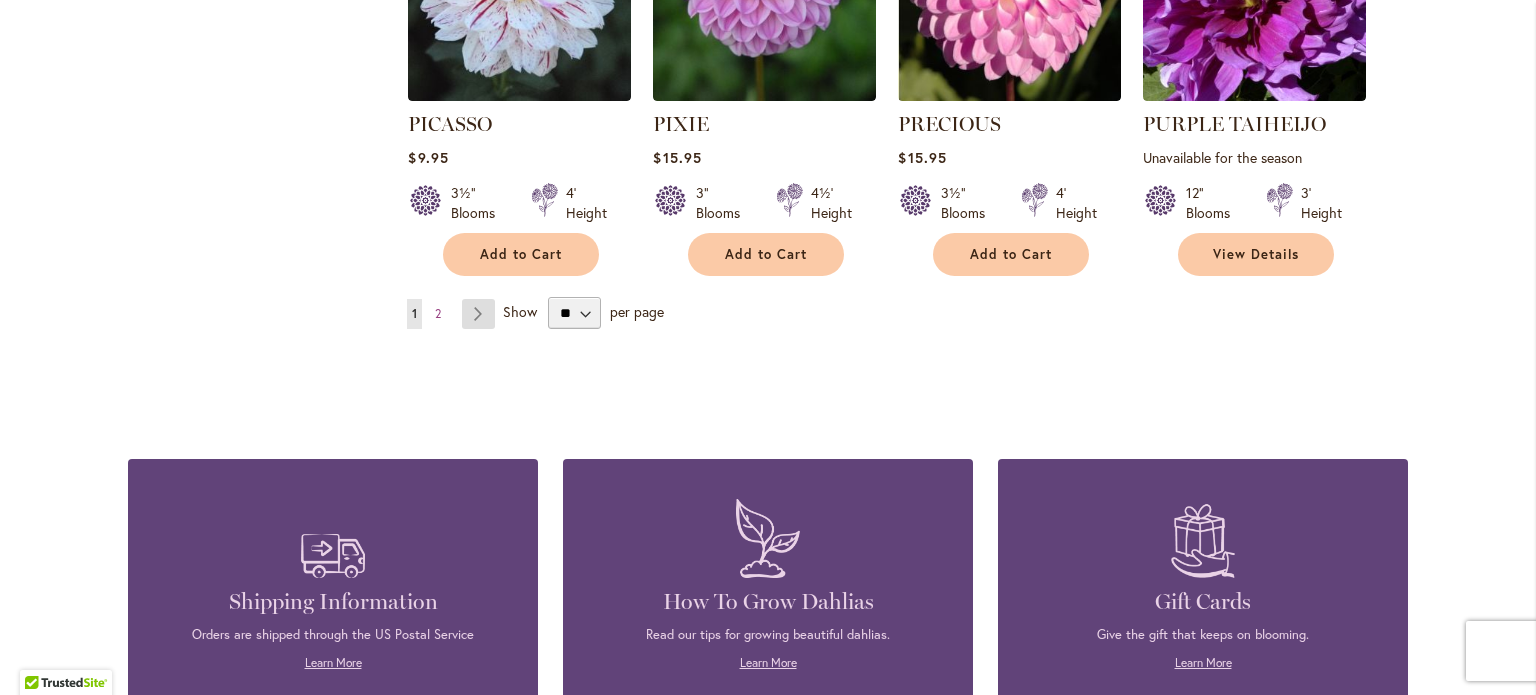 type on "**********" 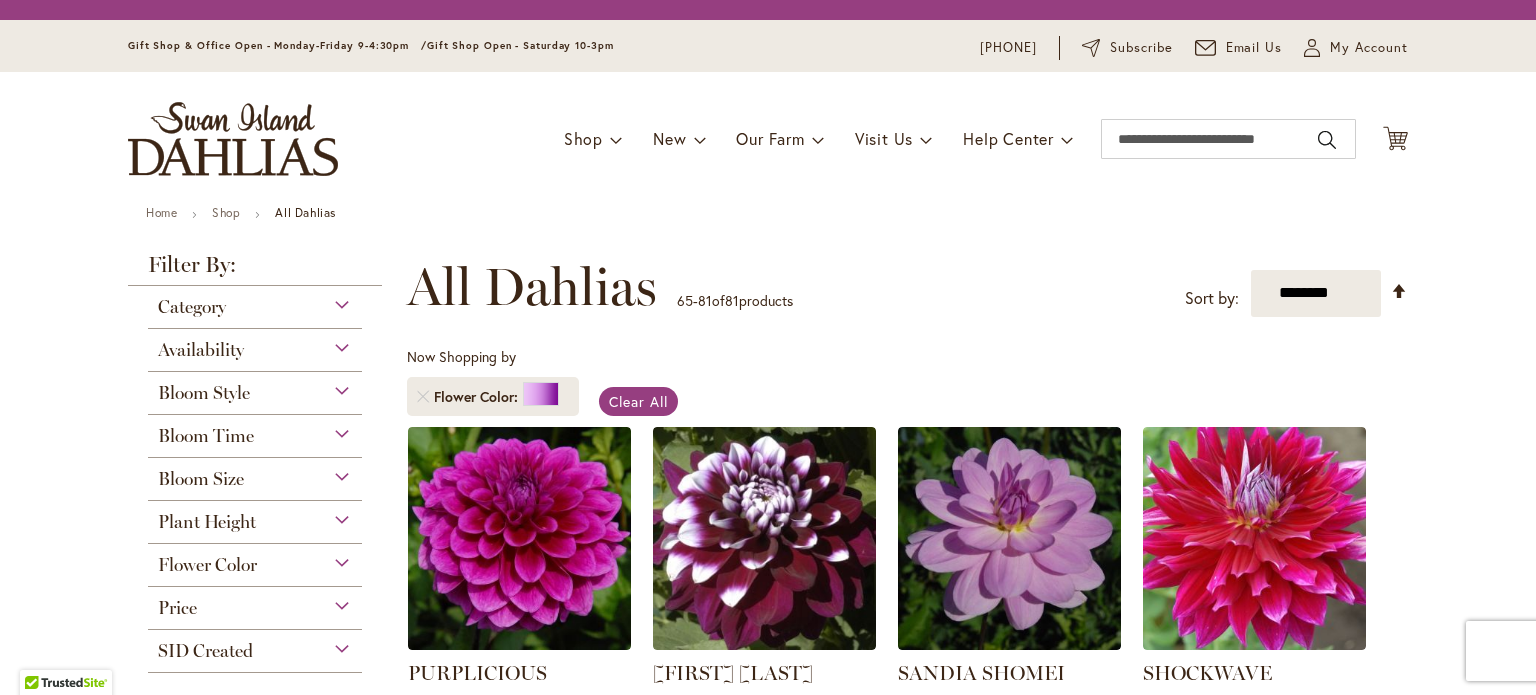 scroll, scrollTop: 0, scrollLeft: 0, axis: both 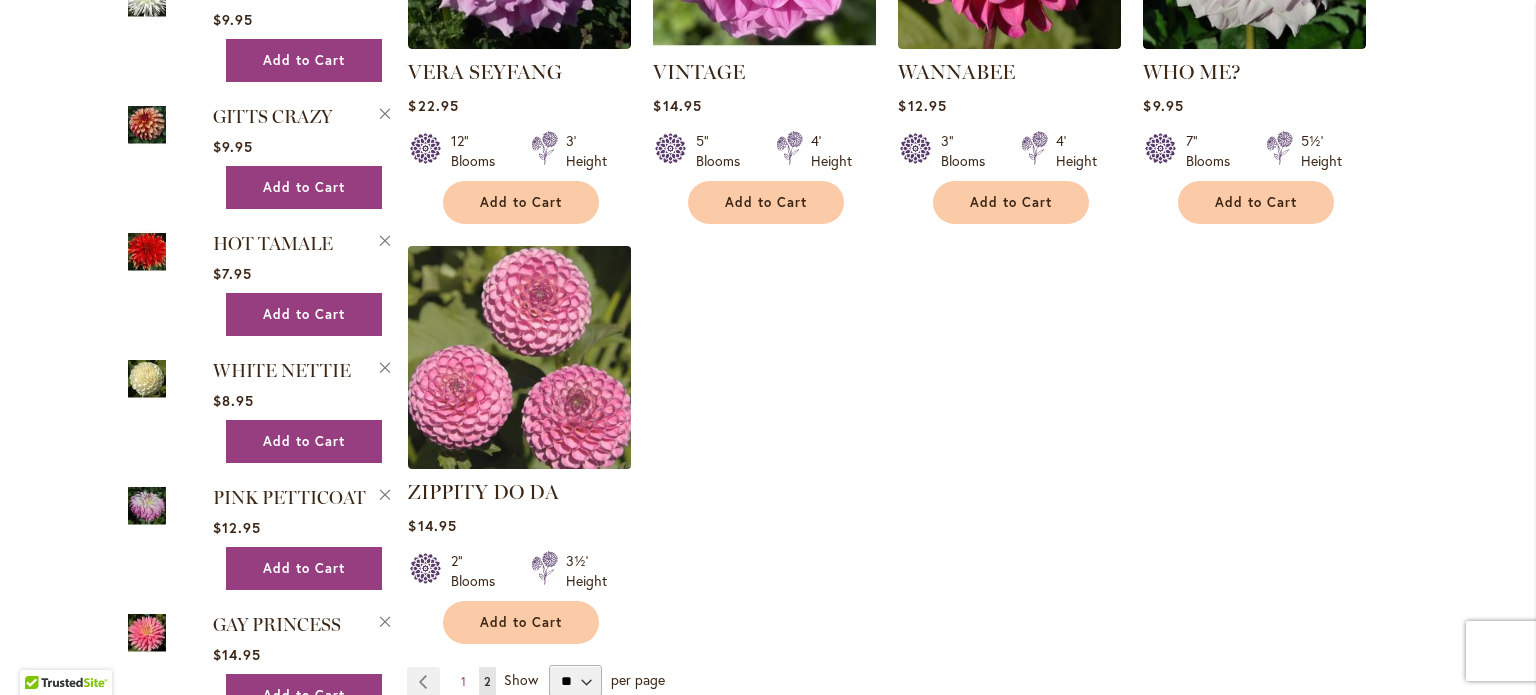 type on "**********" 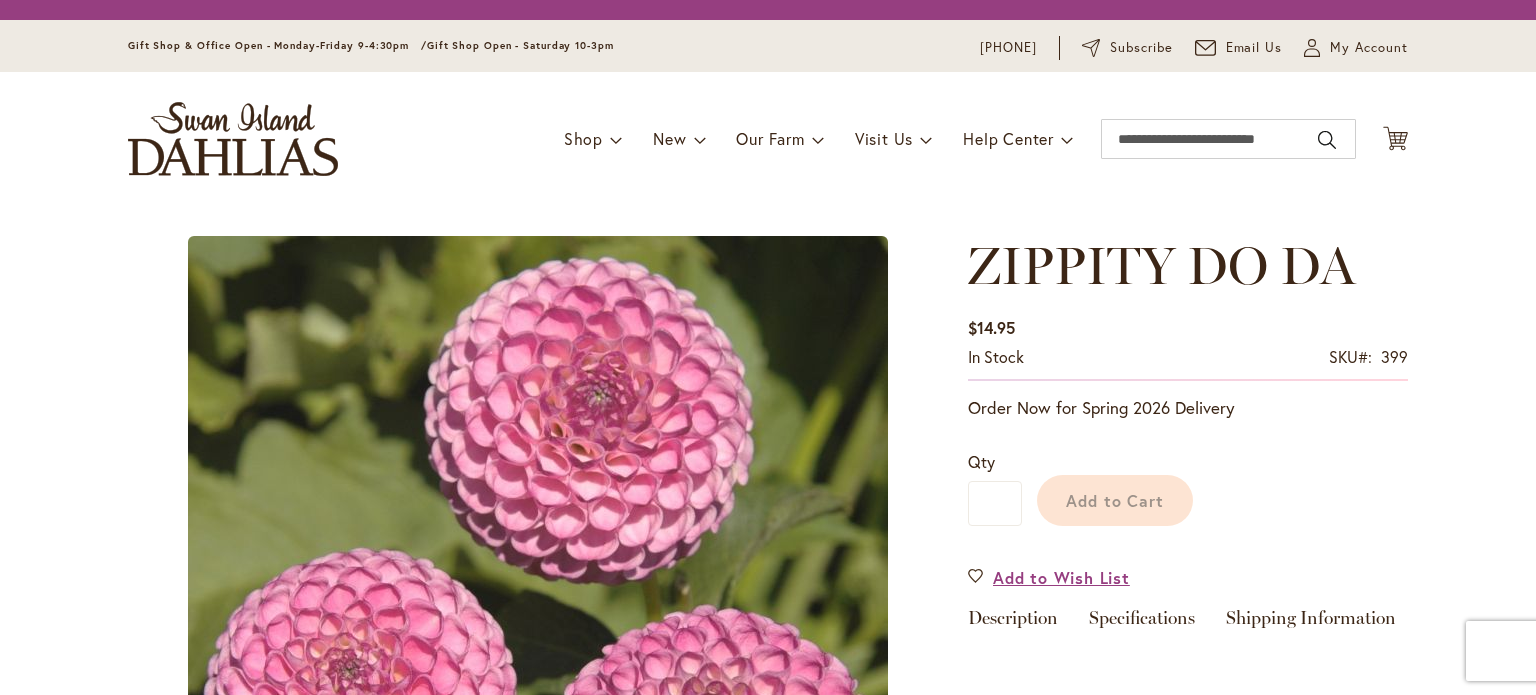 scroll, scrollTop: 0, scrollLeft: 0, axis: both 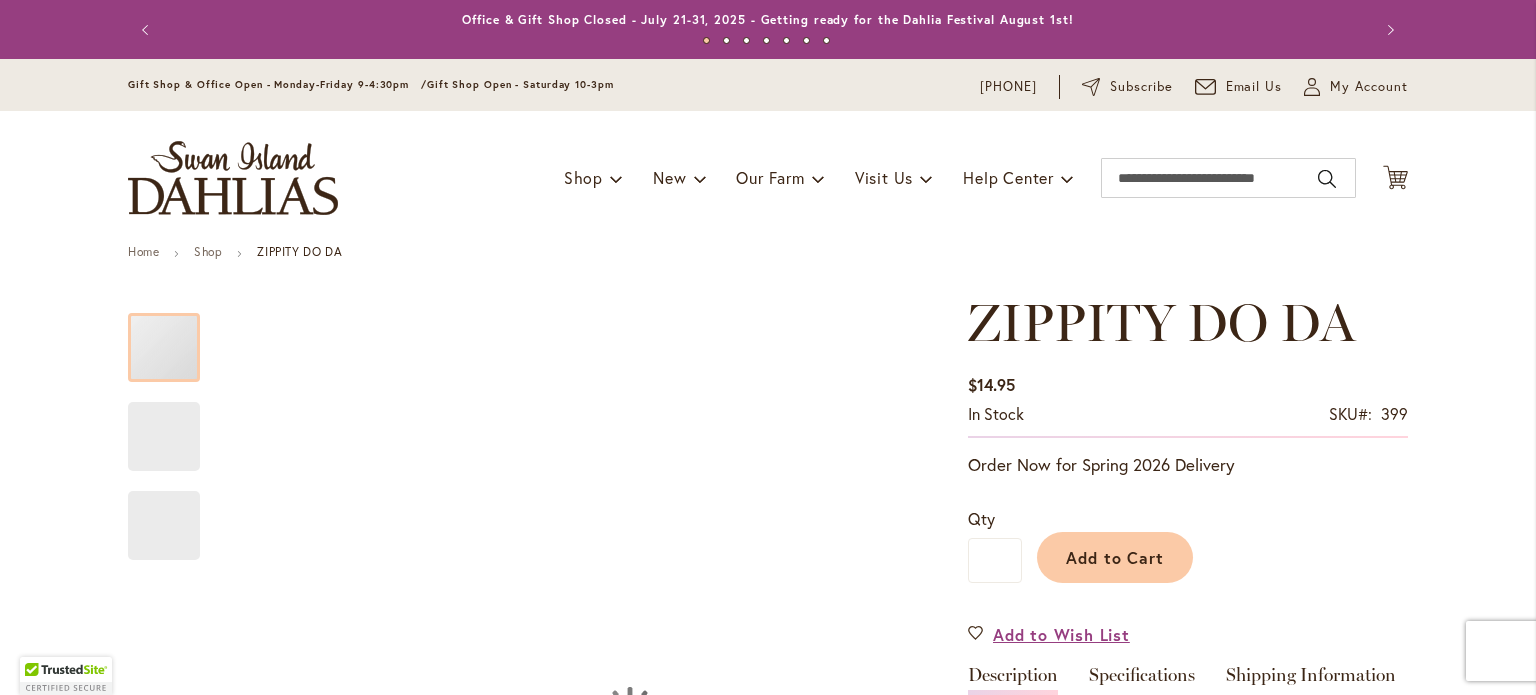 type on "********" 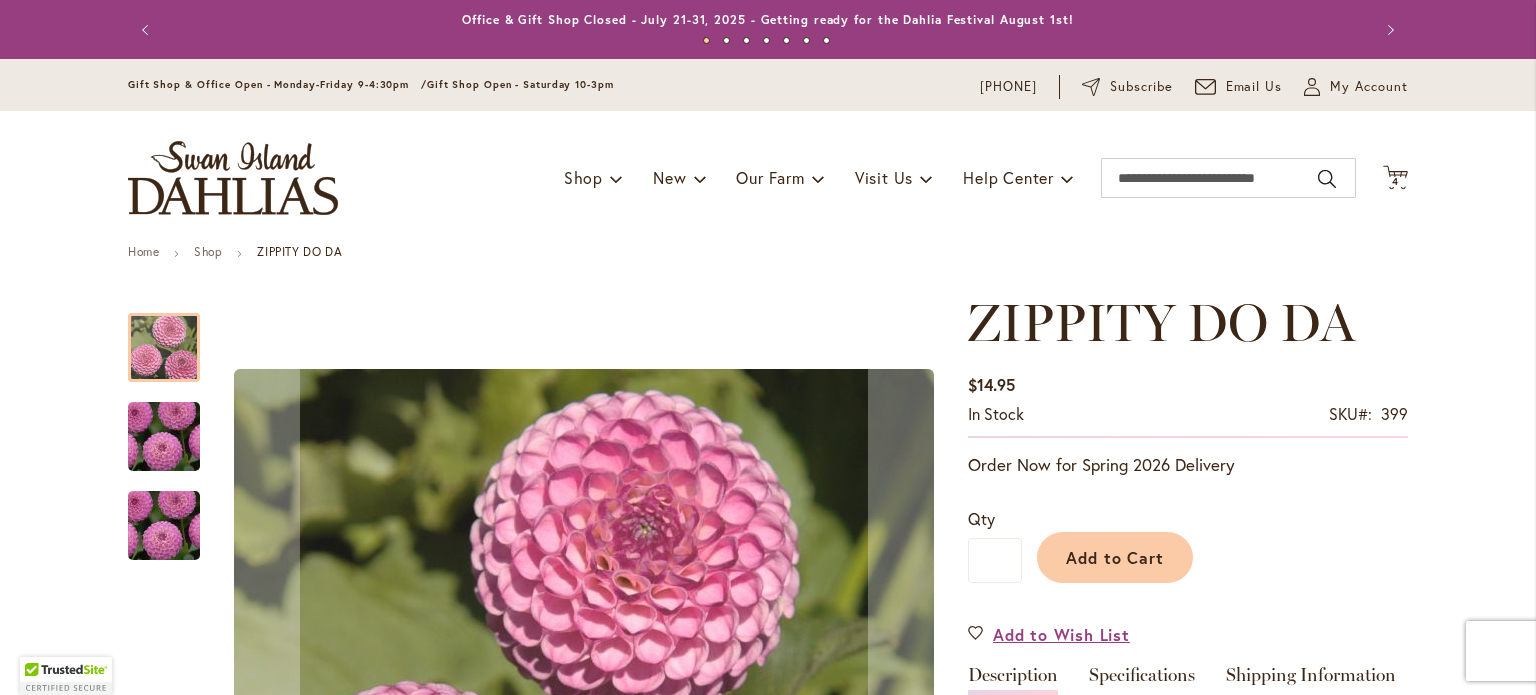 type on "**********" 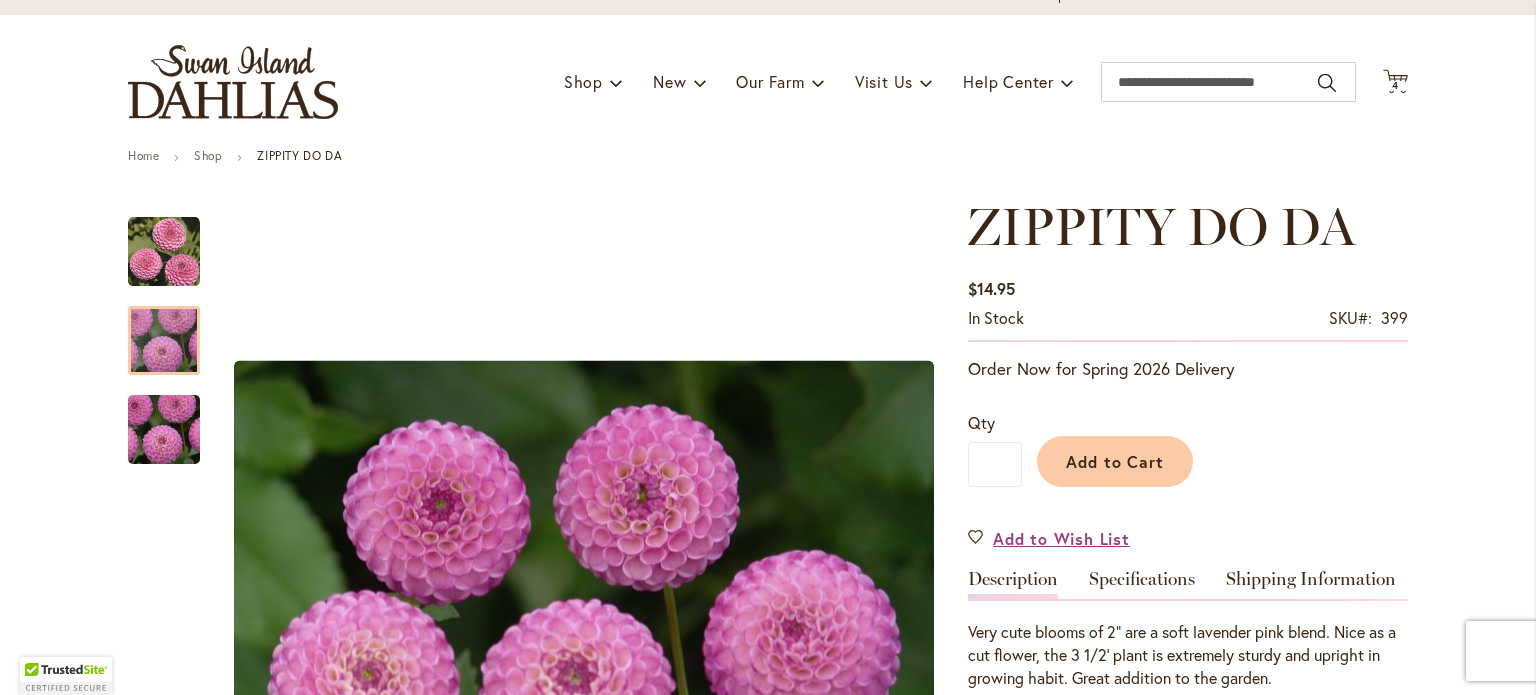 scroll, scrollTop: 400, scrollLeft: 0, axis: vertical 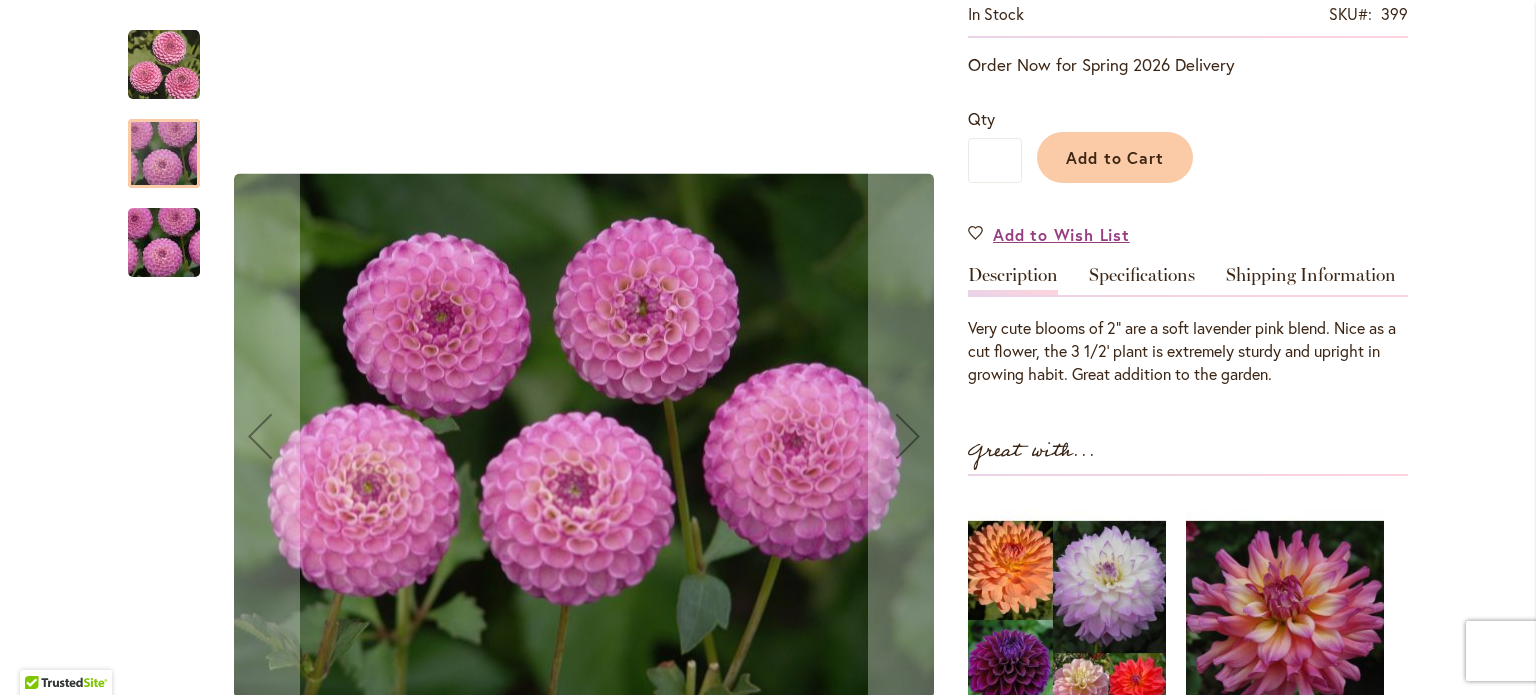click at bounding box center (164, 243) 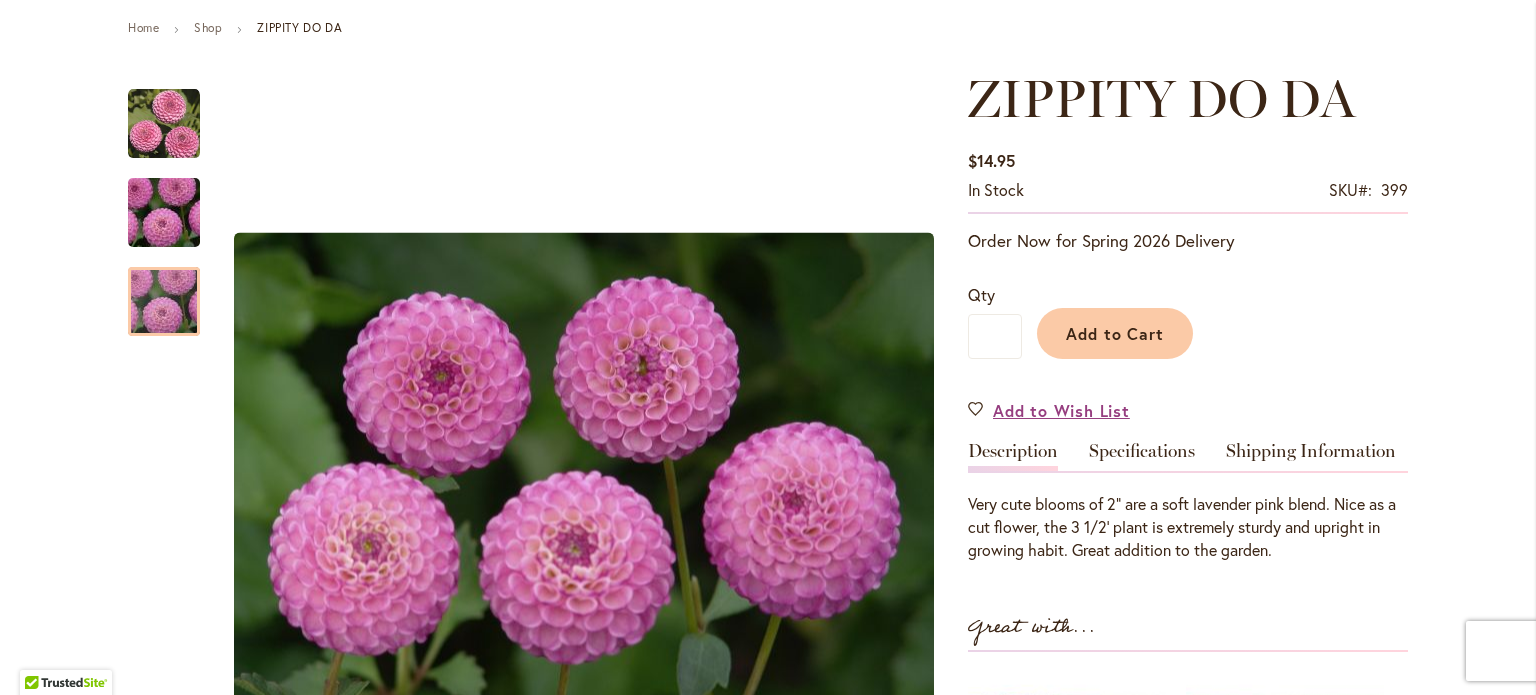 scroll, scrollTop: 200, scrollLeft: 0, axis: vertical 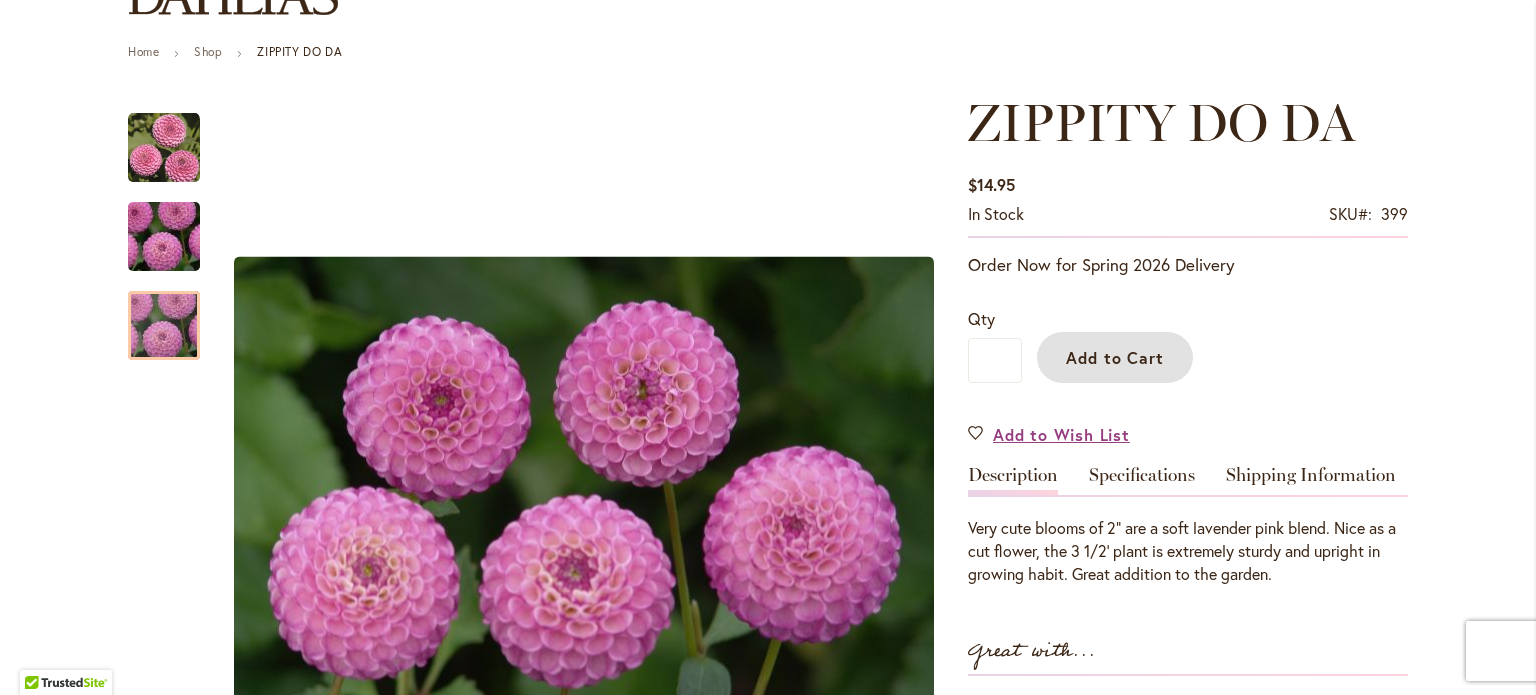 click on "Add to Cart" at bounding box center (1115, 357) 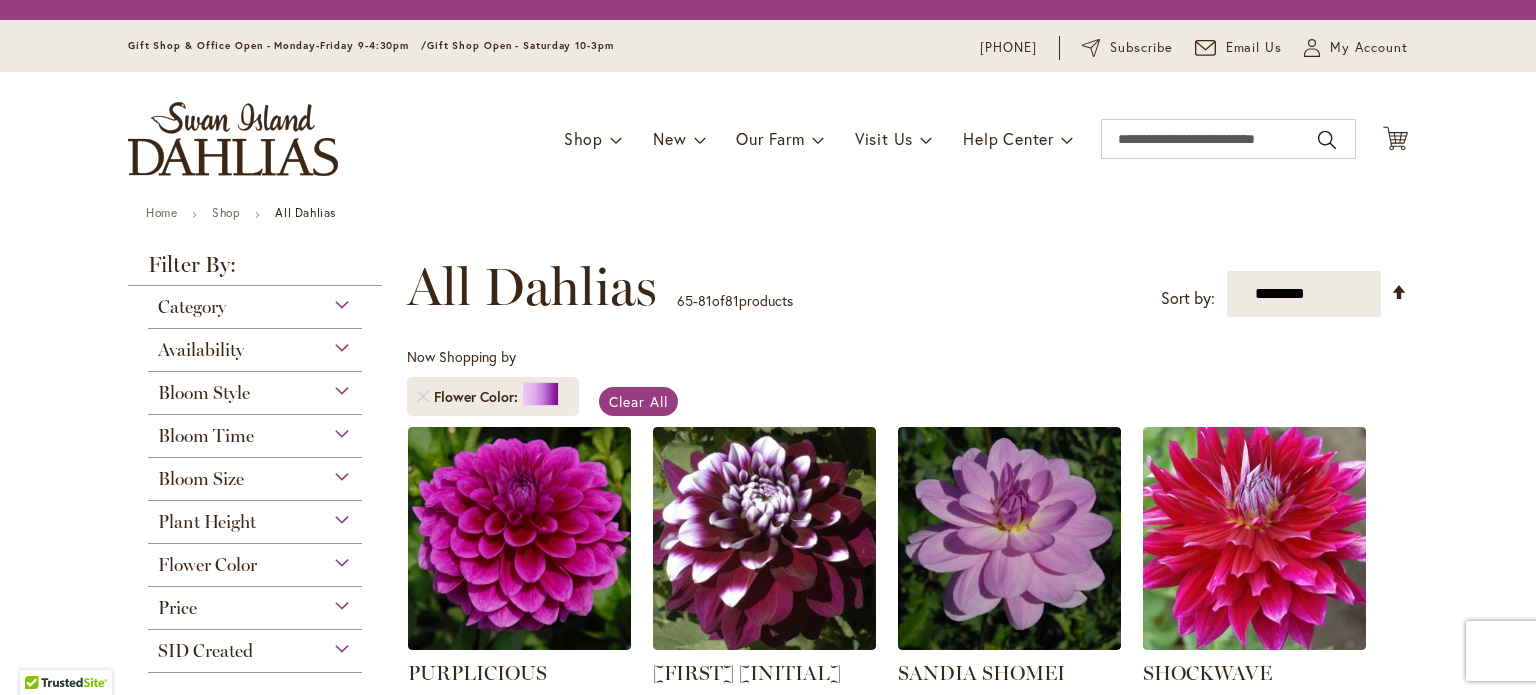 scroll, scrollTop: 0, scrollLeft: 0, axis: both 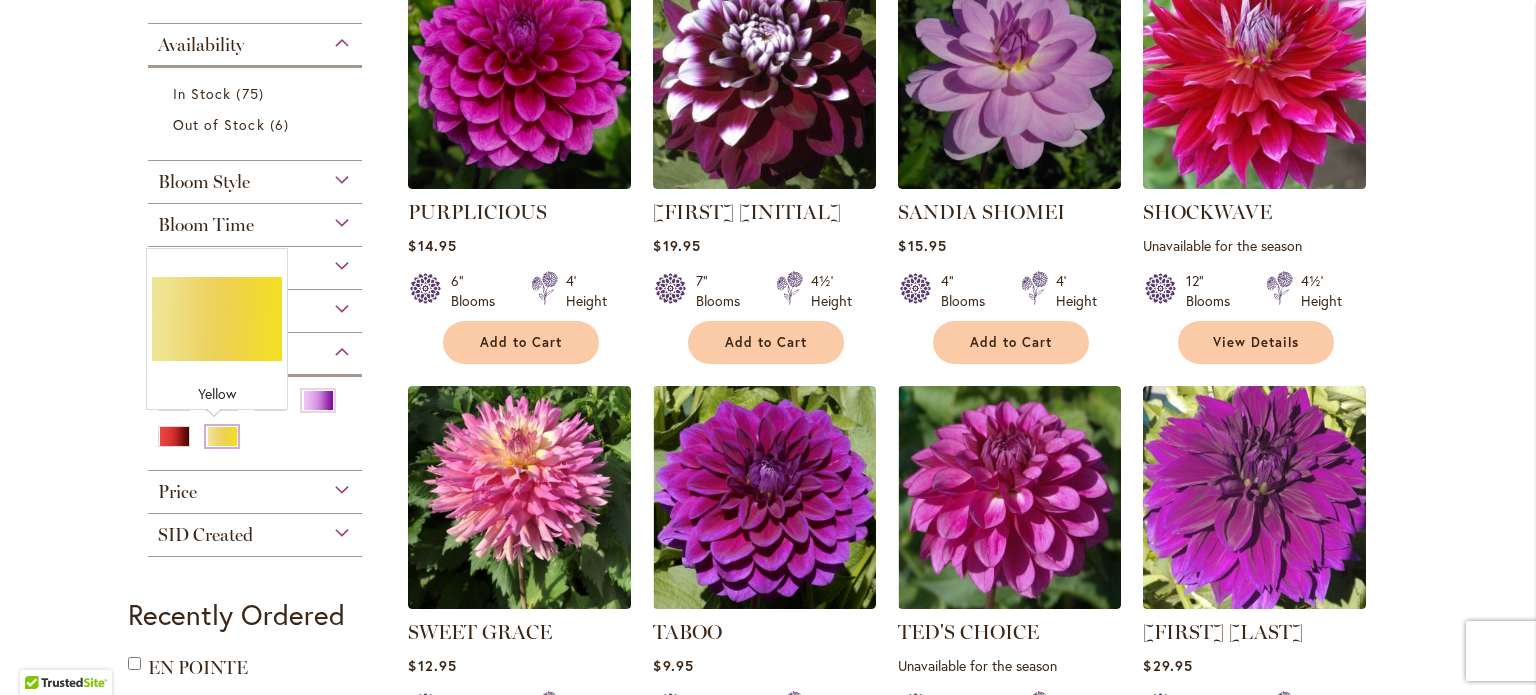 type on "**********" 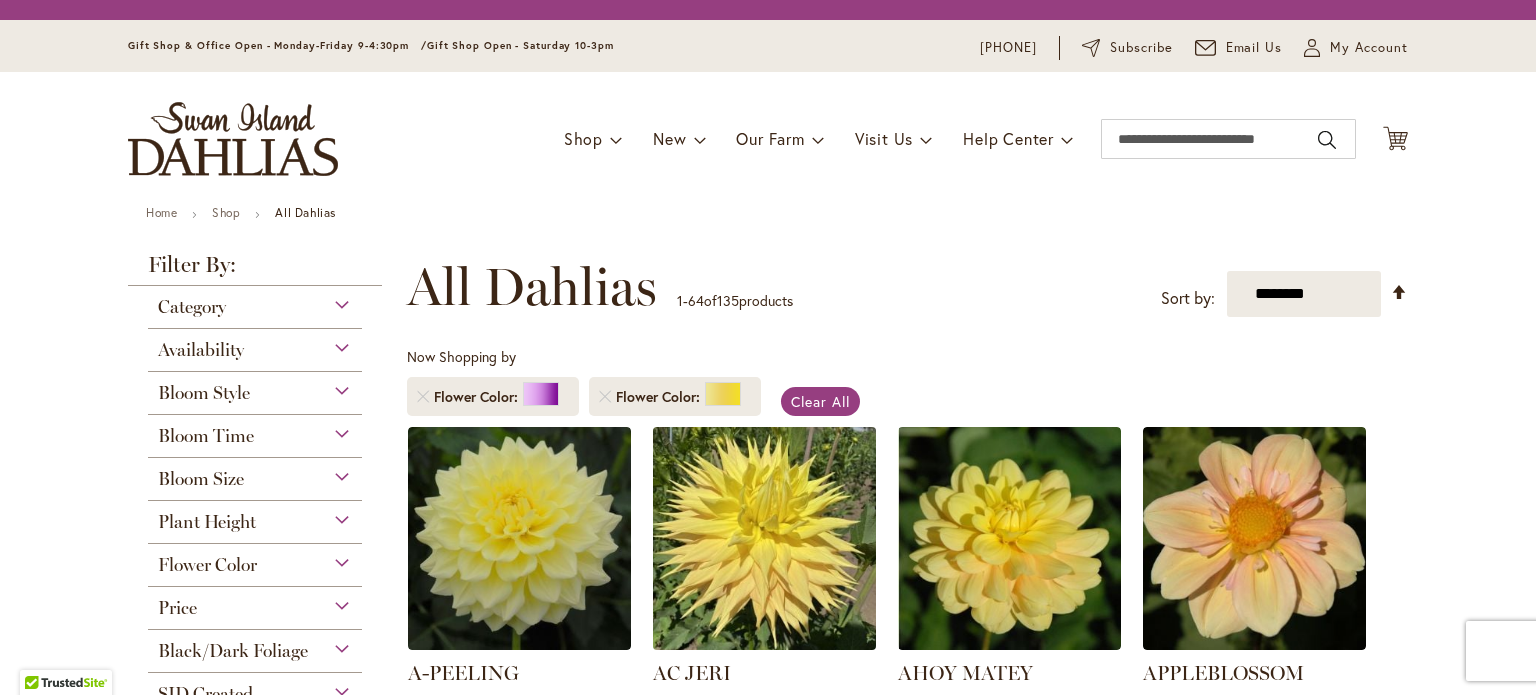 scroll, scrollTop: 0, scrollLeft: 0, axis: both 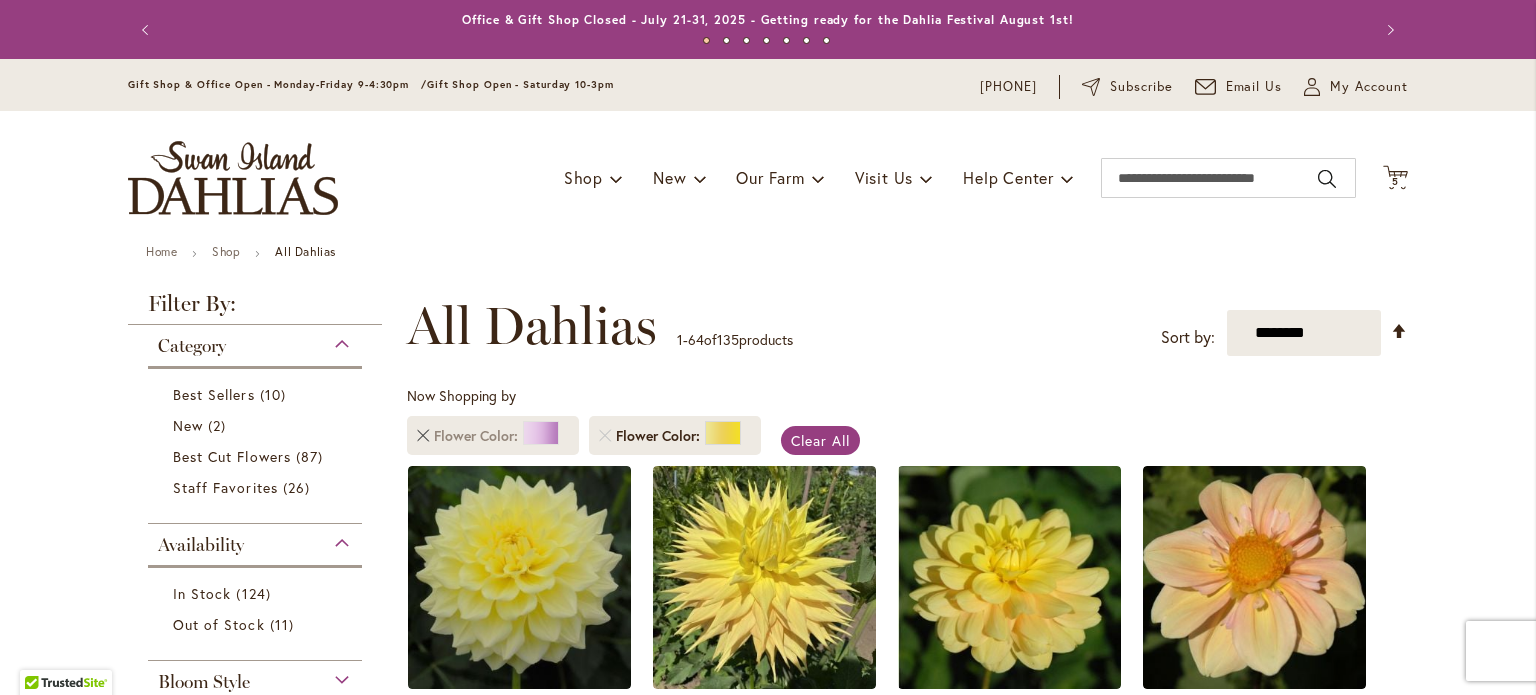 type on "**********" 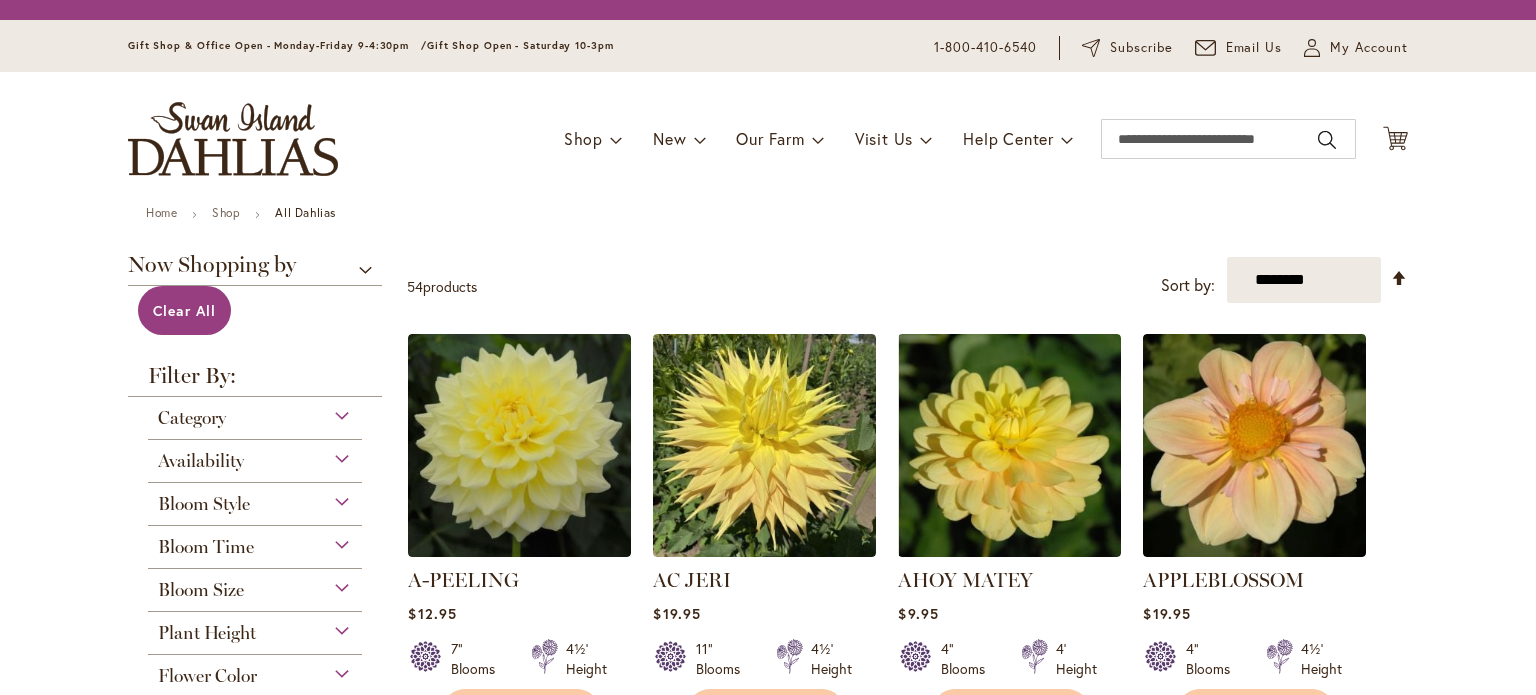 scroll, scrollTop: 0, scrollLeft: 0, axis: both 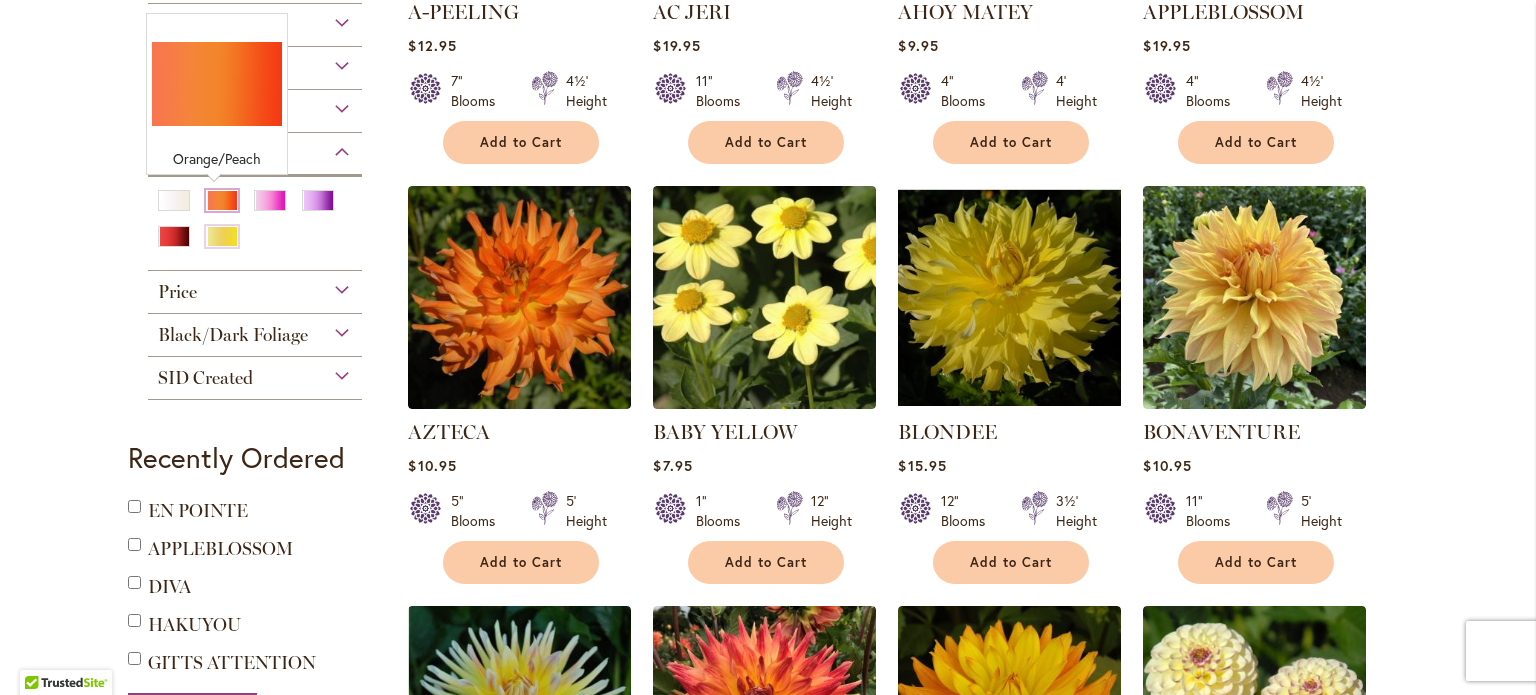 type on "**********" 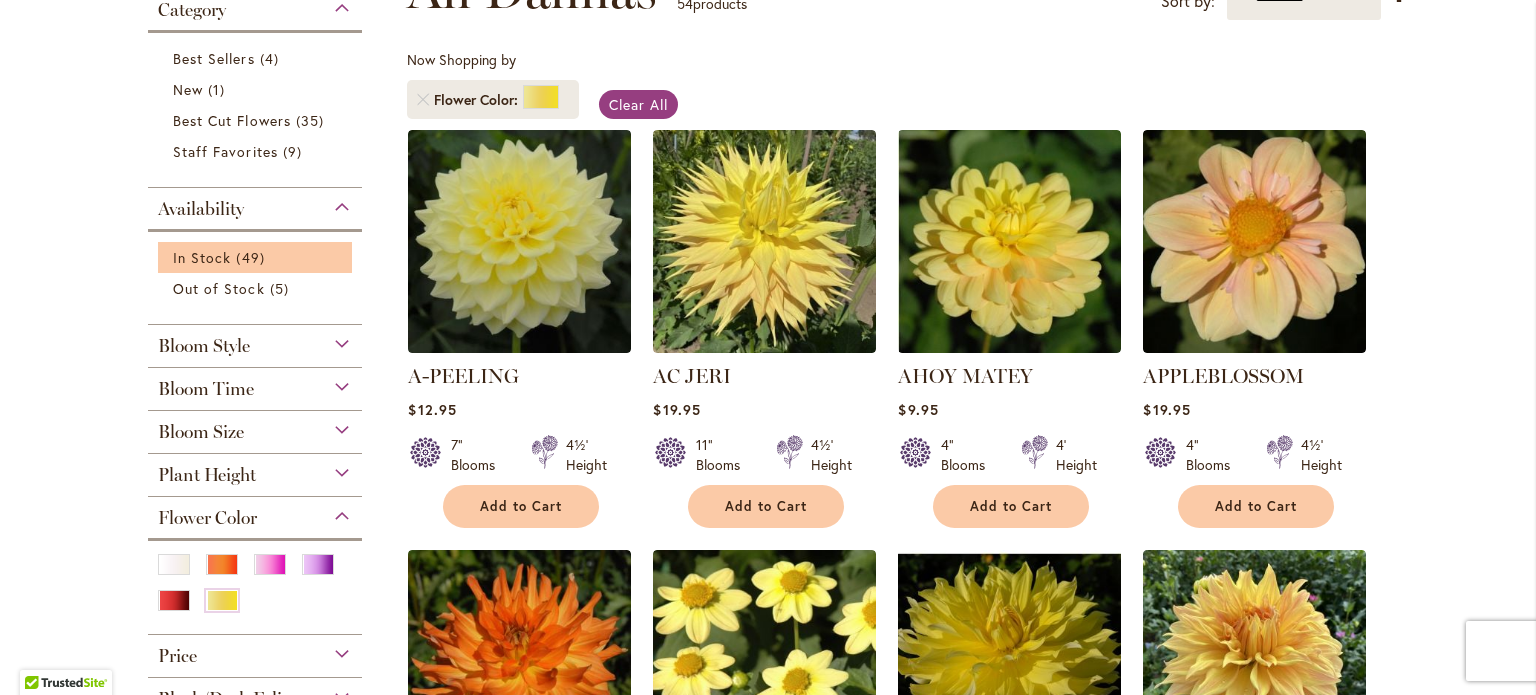 scroll, scrollTop: 500, scrollLeft: 0, axis: vertical 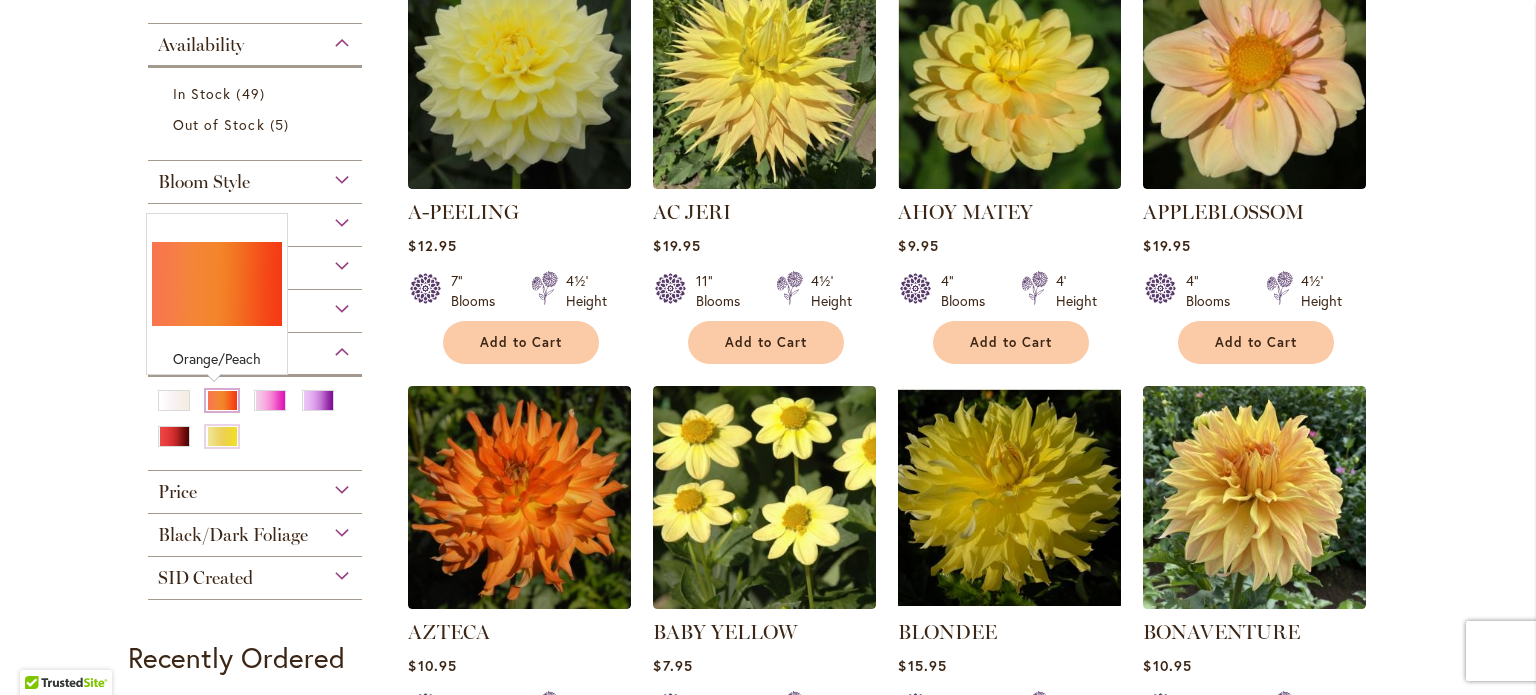 click at bounding box center [222, 400] 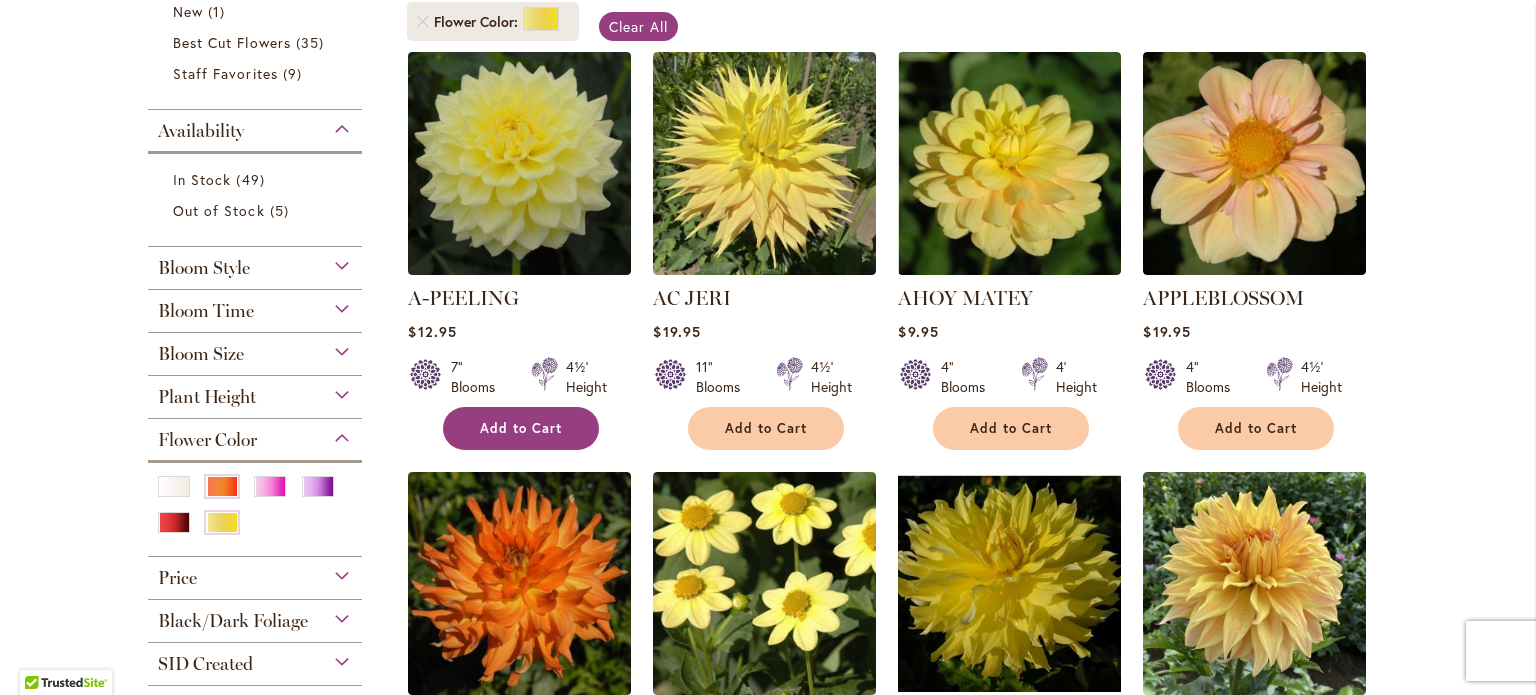 scroll, scrollTop: 100, scrollLeft: 0, axis: vertical 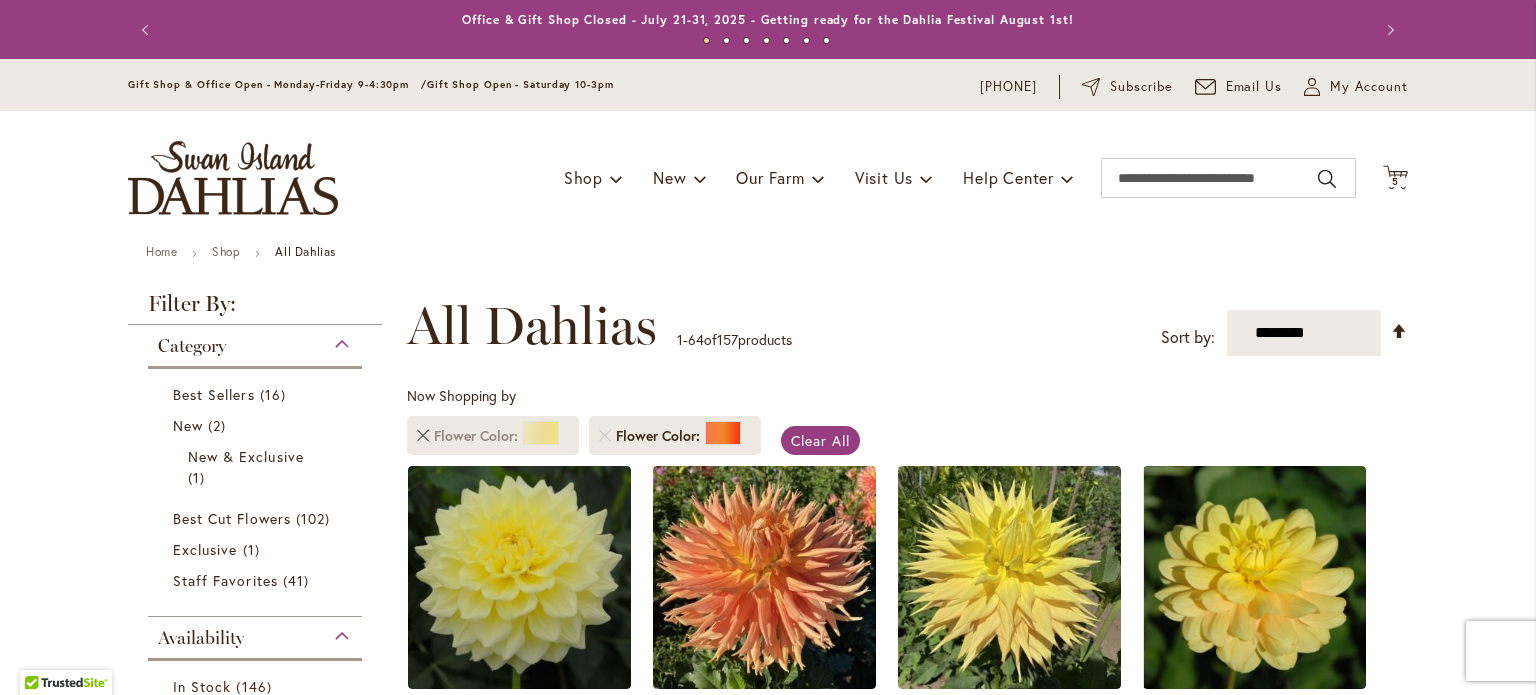 type on "**********" 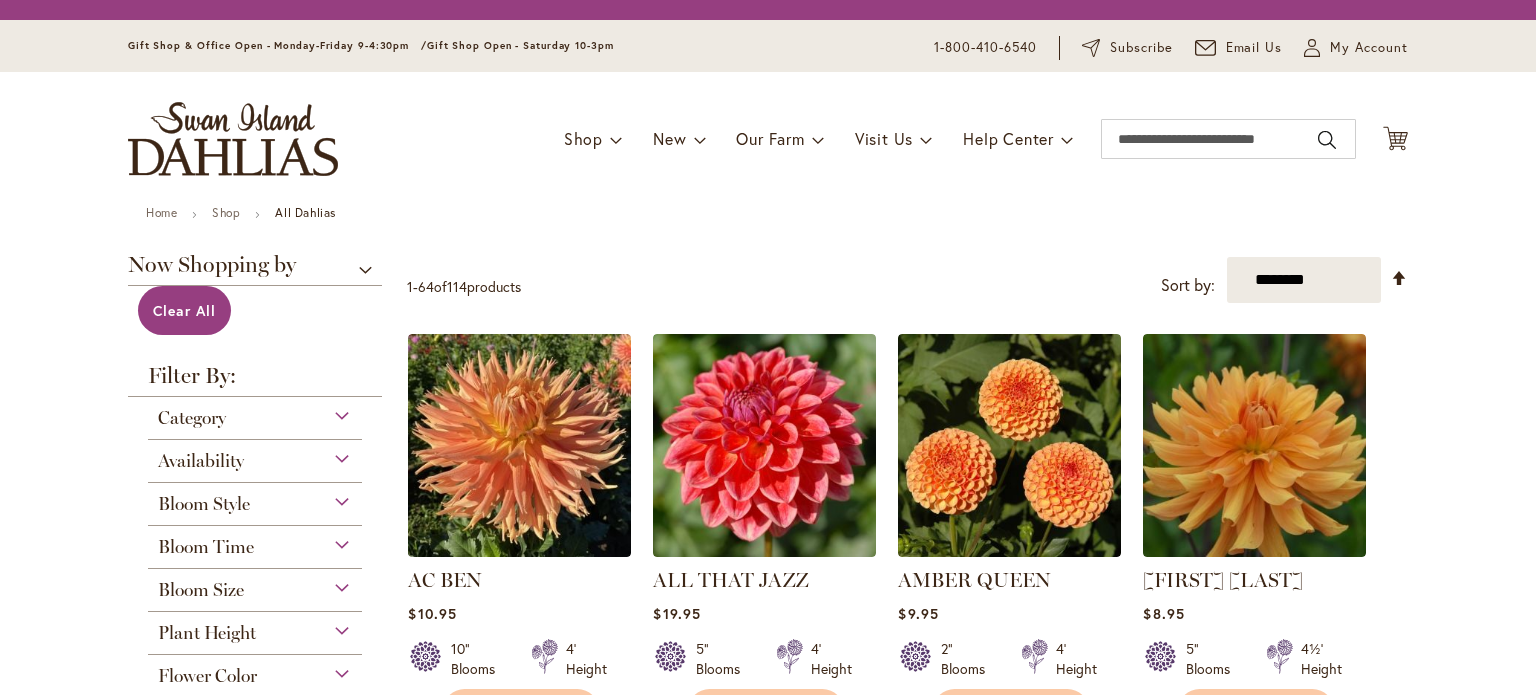 scroll, scrollTop: 0, scrollLeft: 0, axis: both 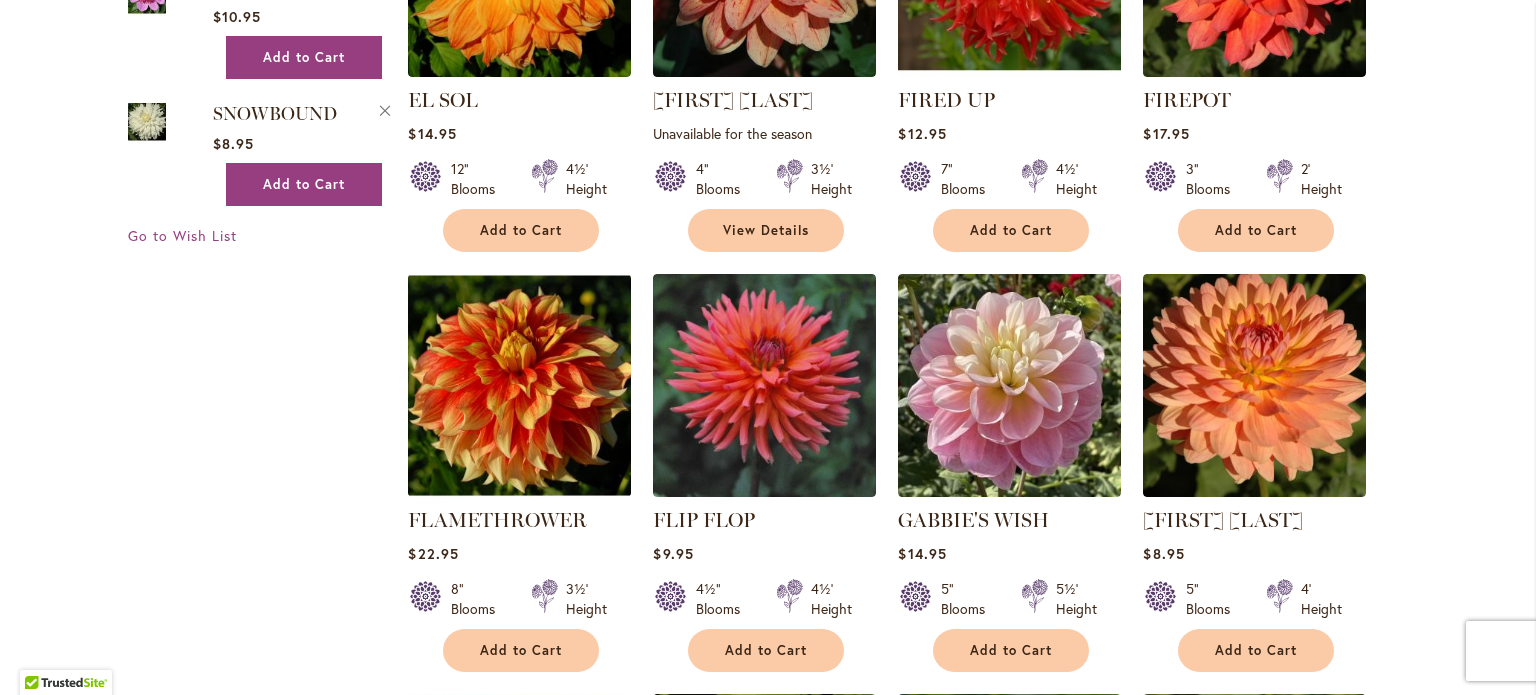 type on "**********" 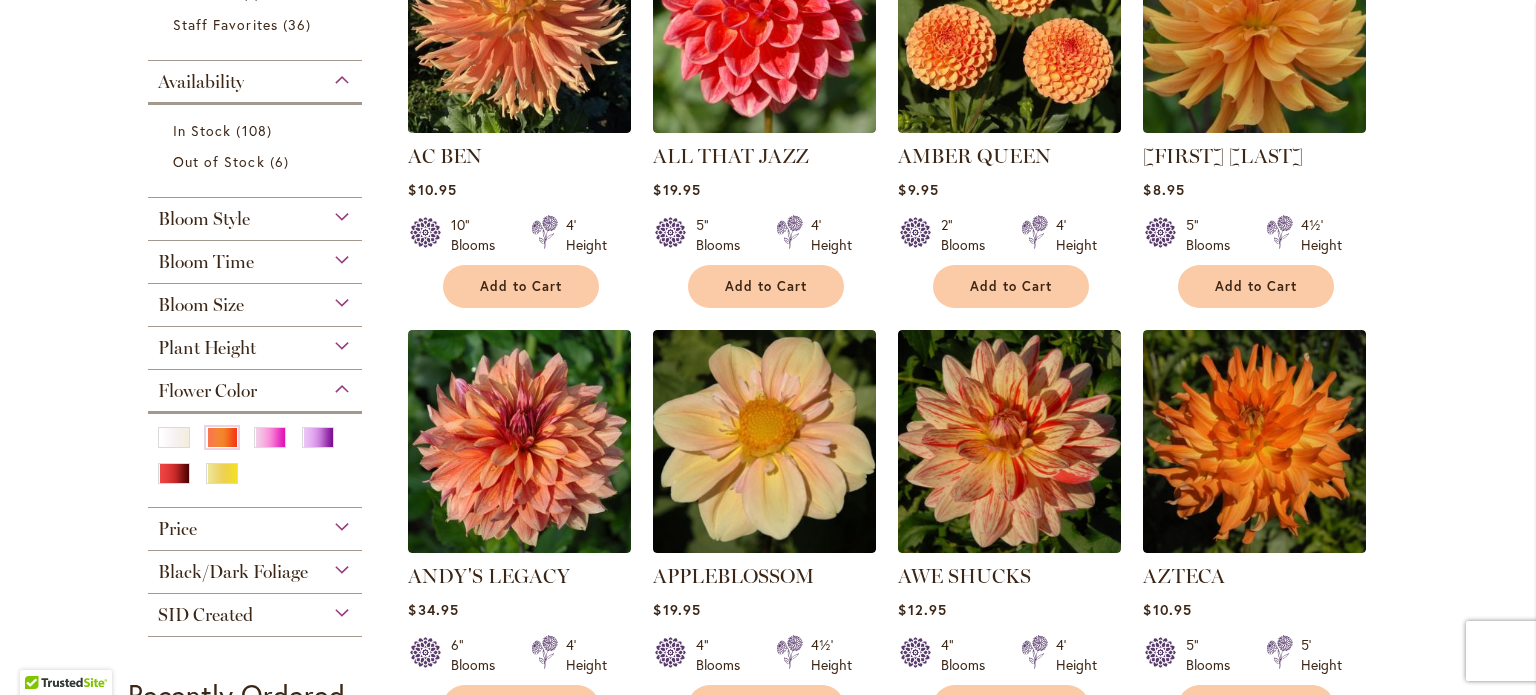 scroll, scrollTop: 0, scrollLeft: 0, axis: both 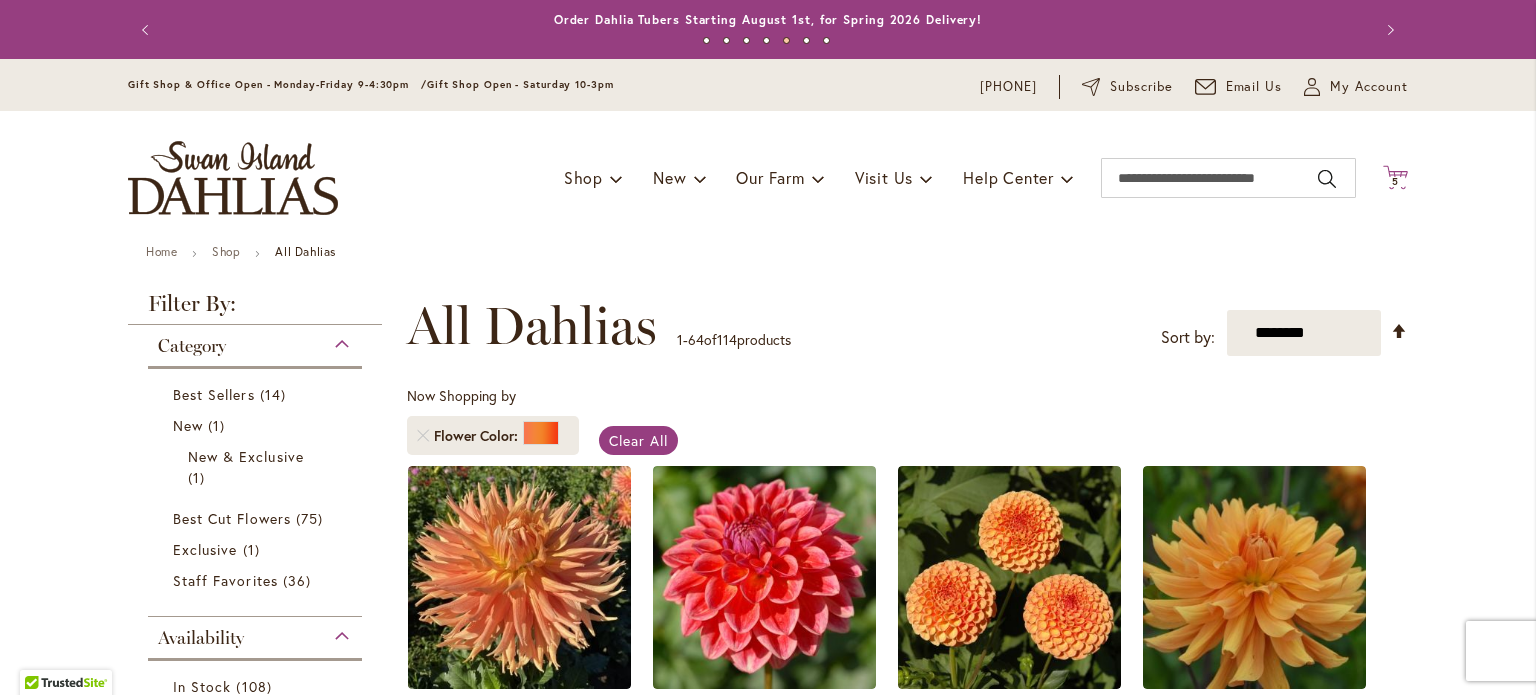 click on "Cart
.cls-1 {
fill: #231f20;
}" 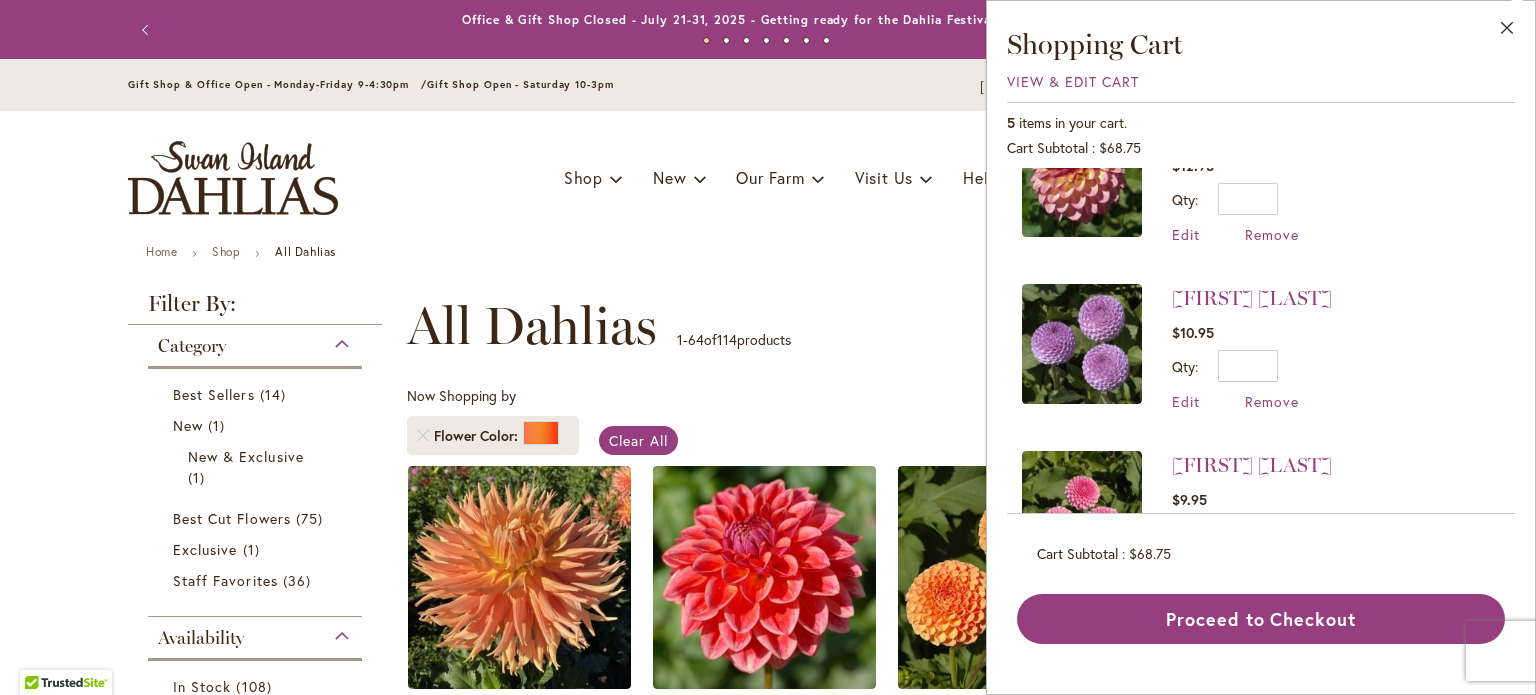scroll, scrollTop: 496, scrollLeft: 0, axis: vertical 